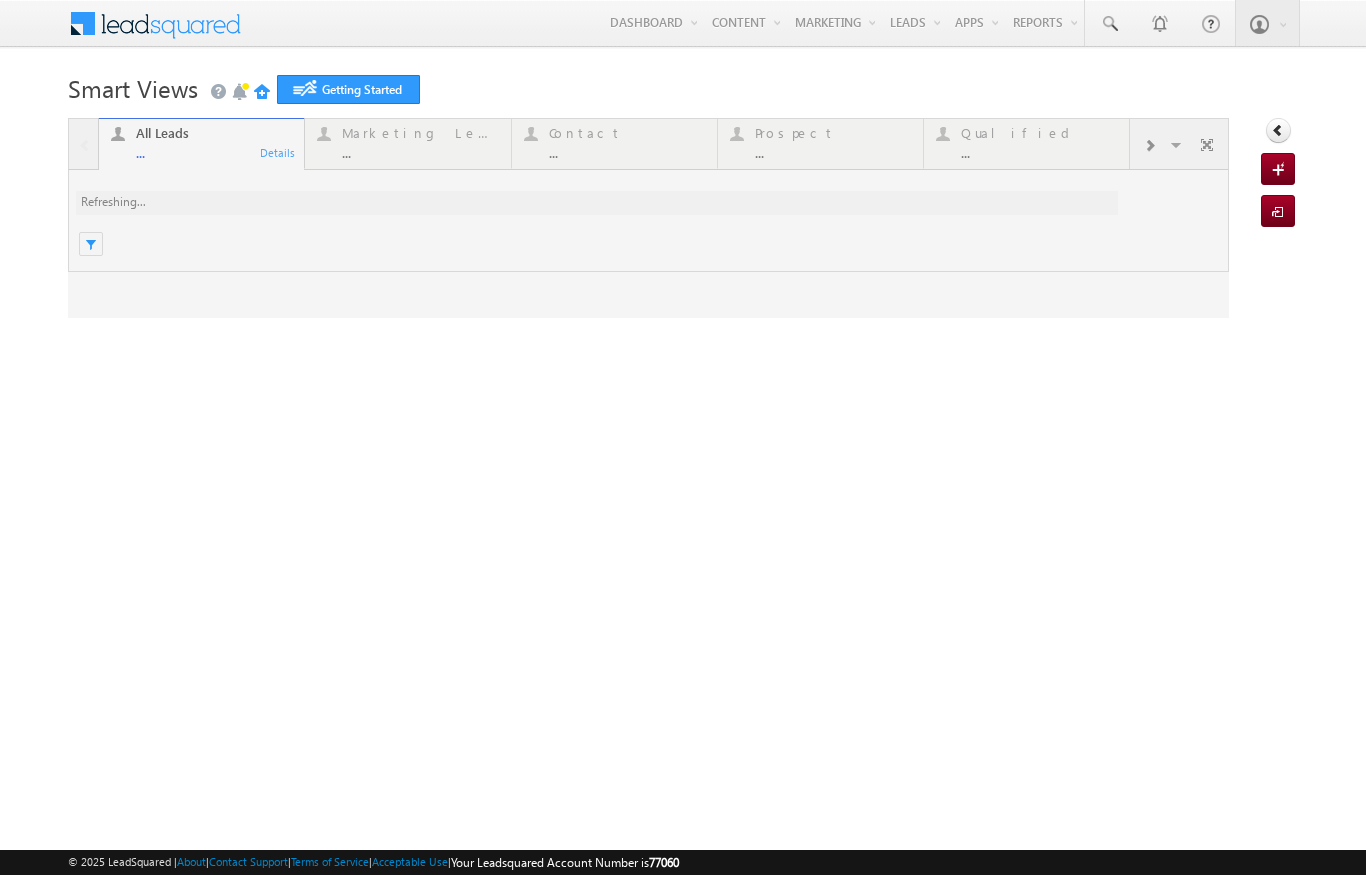 scroll, scrollTop: 0, scrollLeft: 0, axis: both 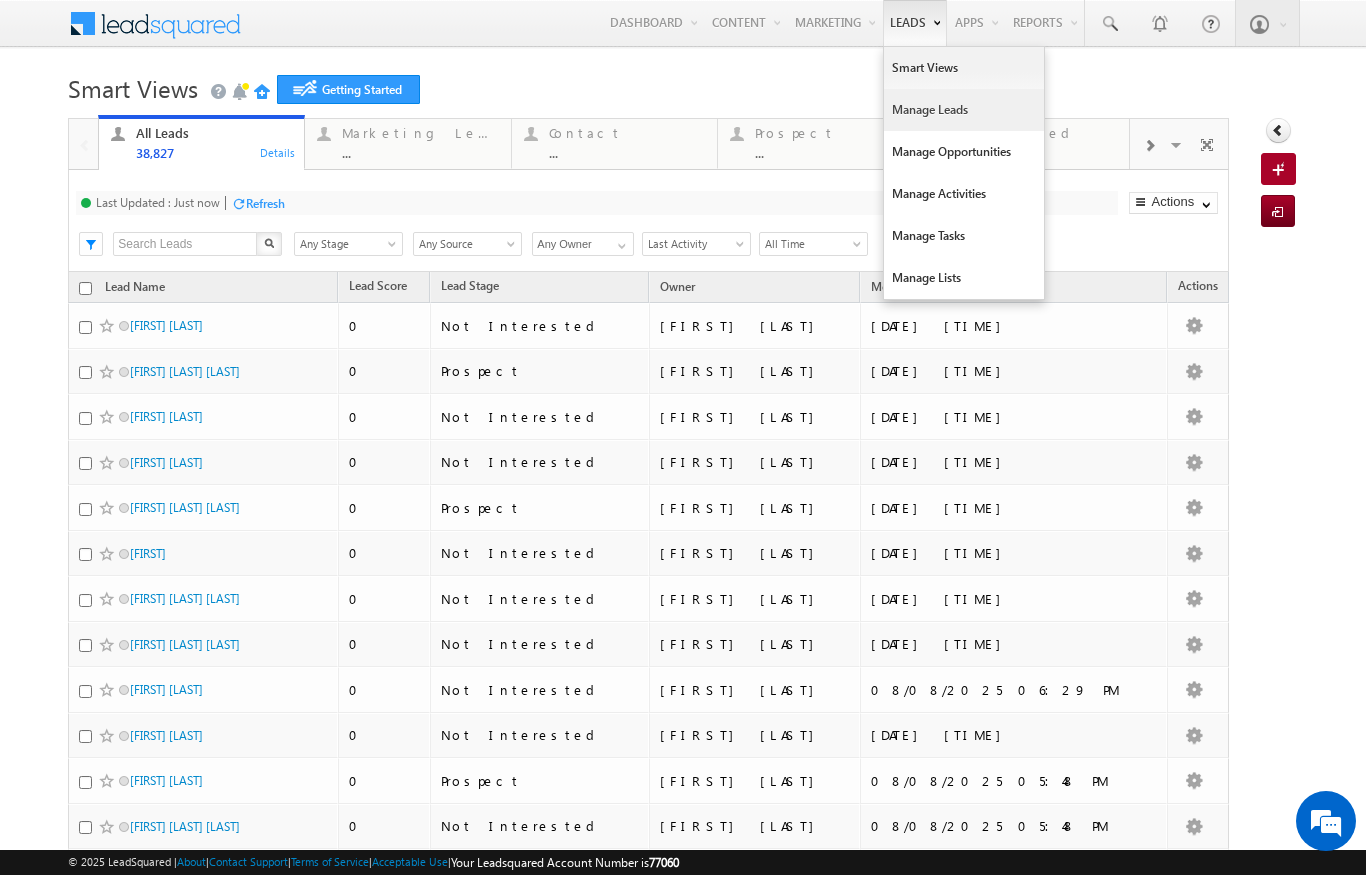 click on "Manage Leads" at bounding box center [964, 110] 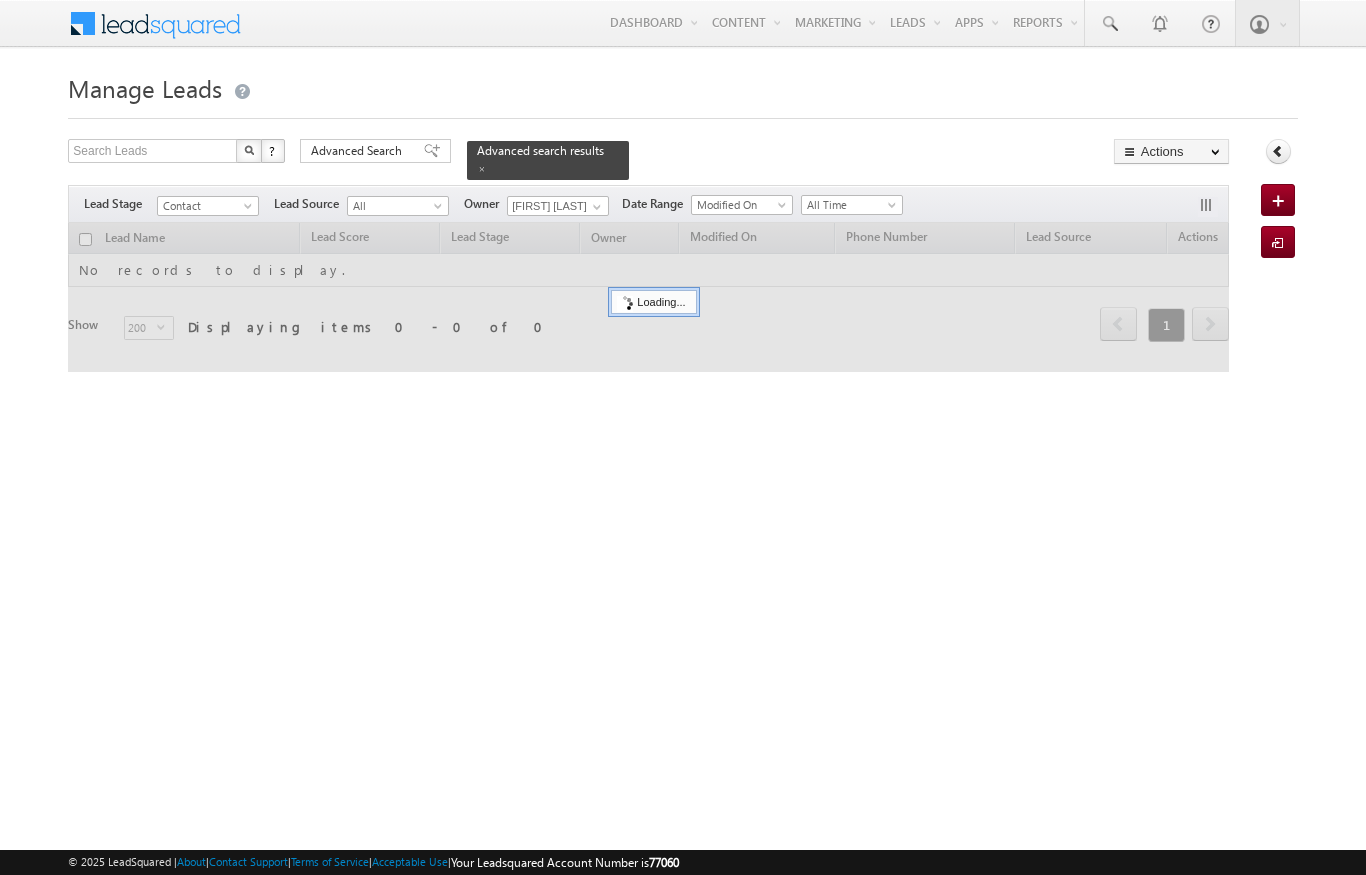 scroll, scrollTop: 0, scrollLeft: 0, axis: both 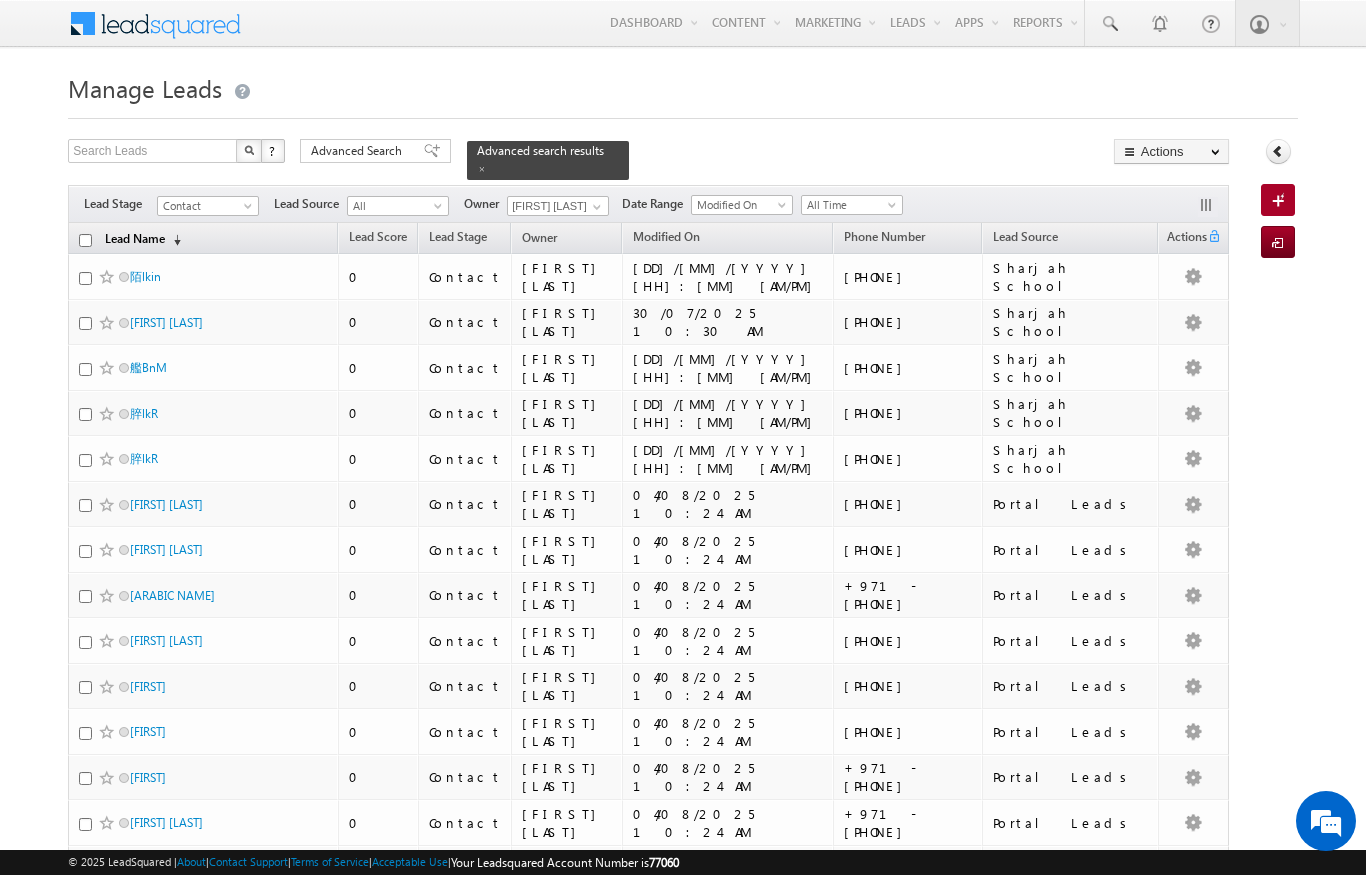 click on "Lead Name
(sorted descending)" at bounding box center (143, 240) 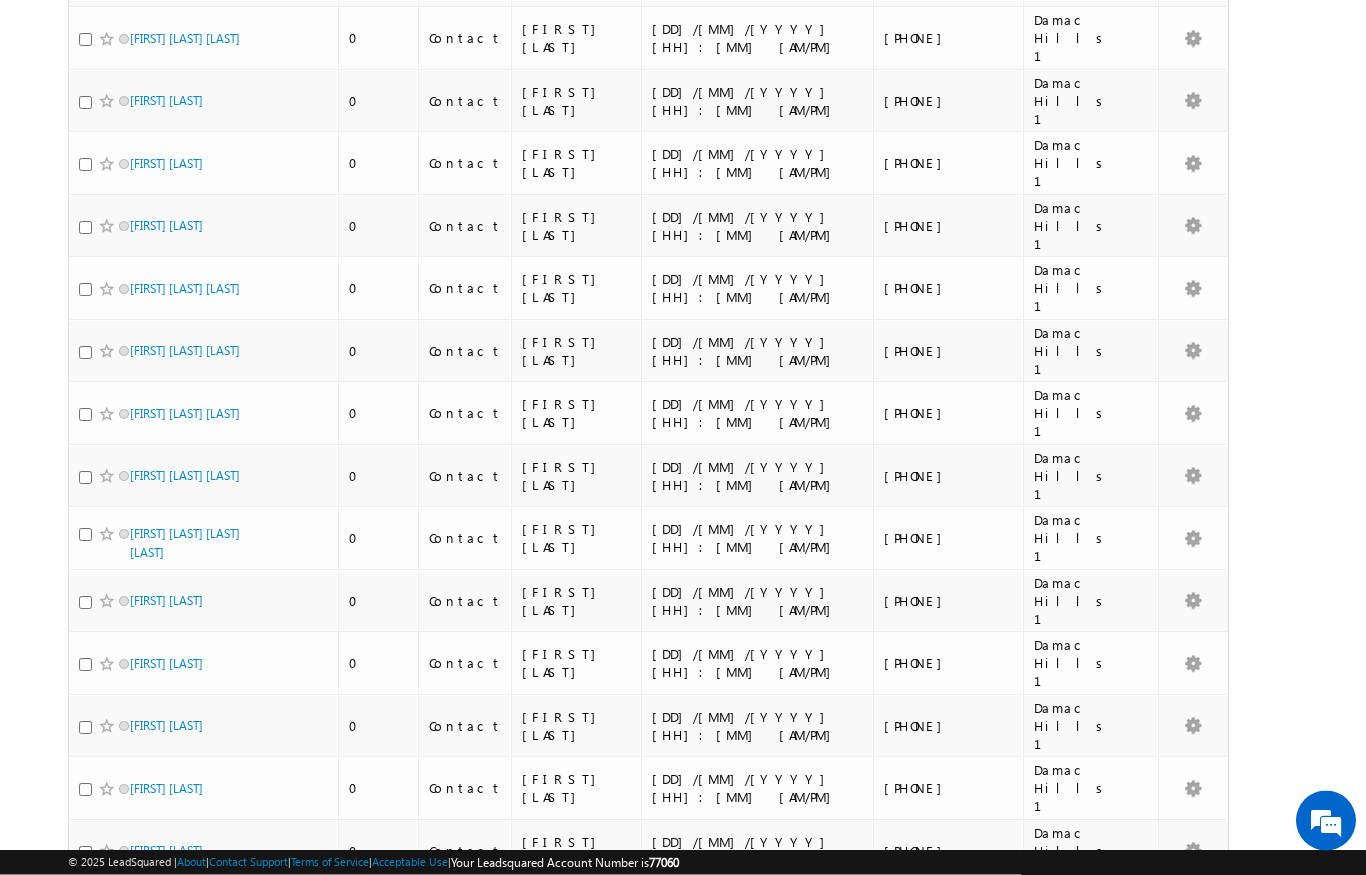 scroll, scrollTop: 0, scrollLeft: 0, axis: both 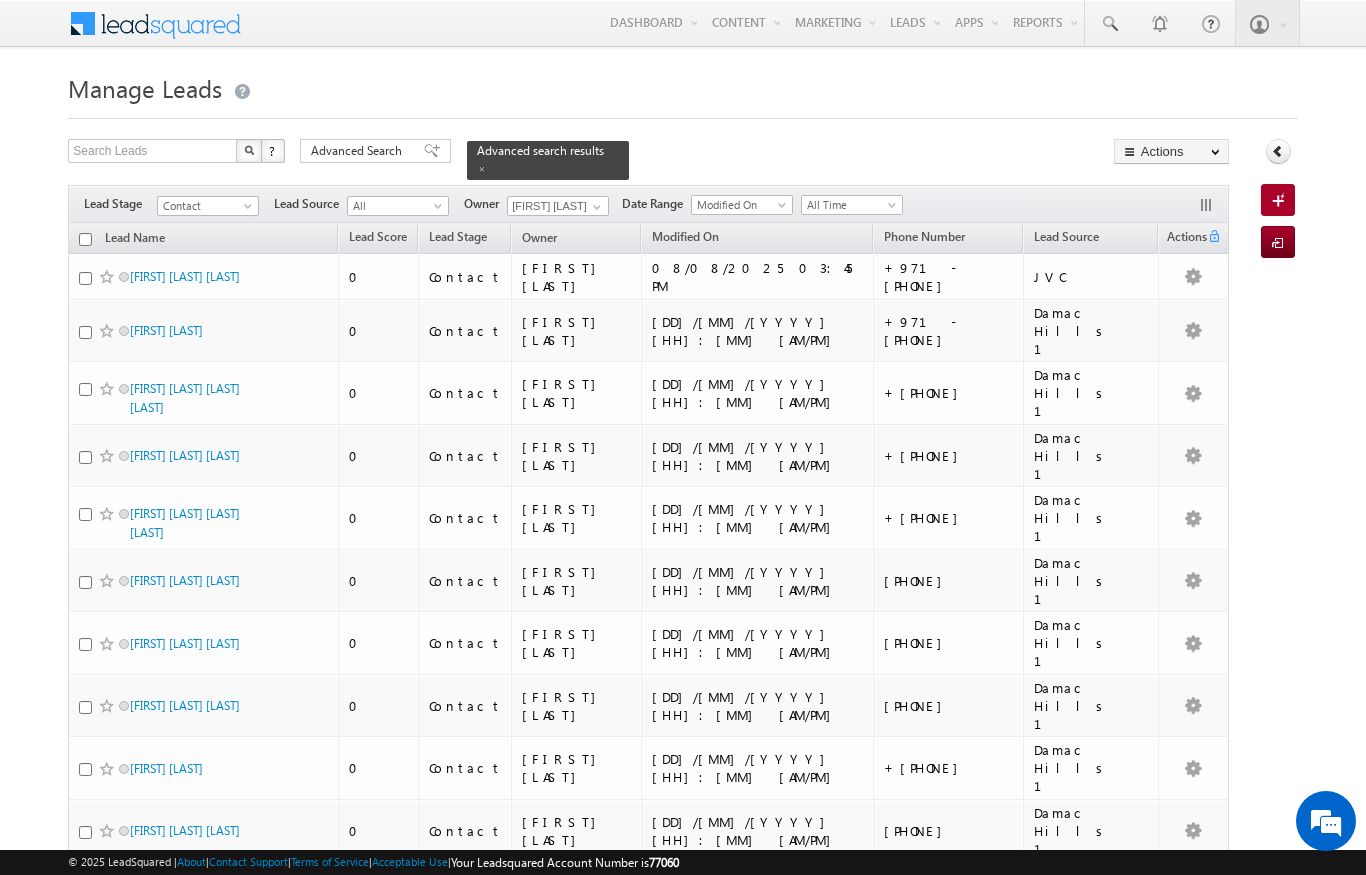 click at bounding box center (85, 239) 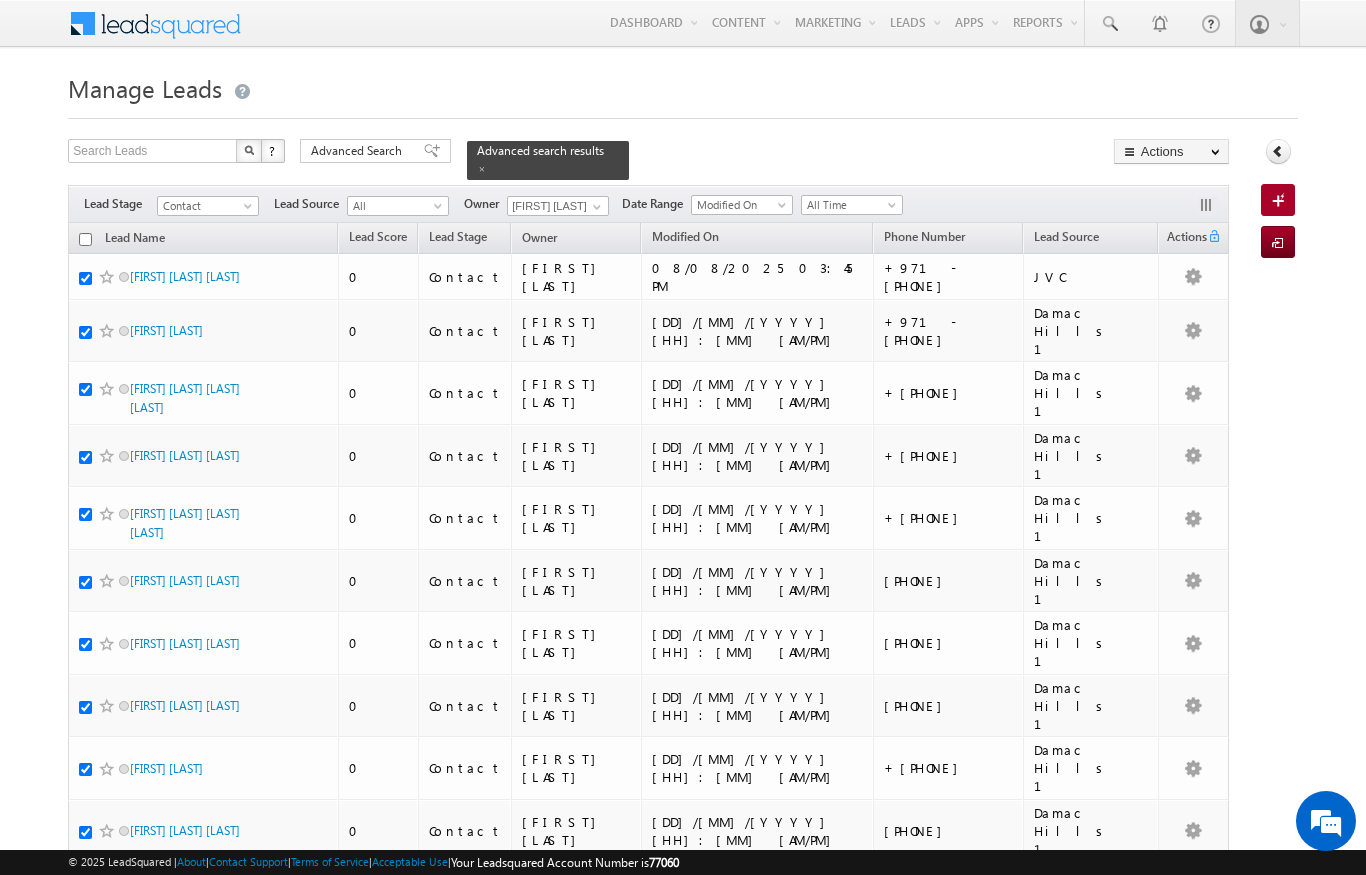checkbox on "true" 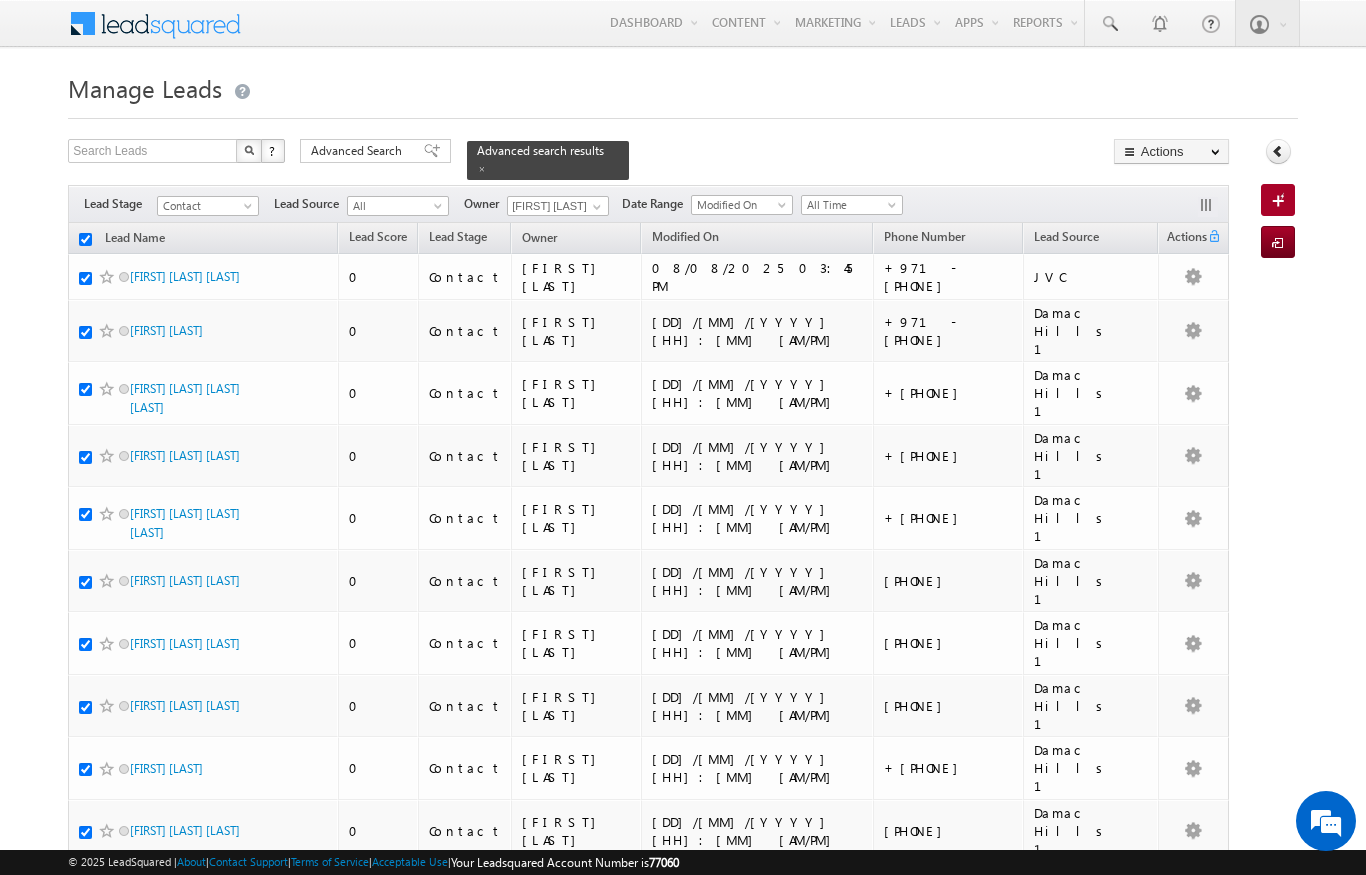 checkbox on "true" 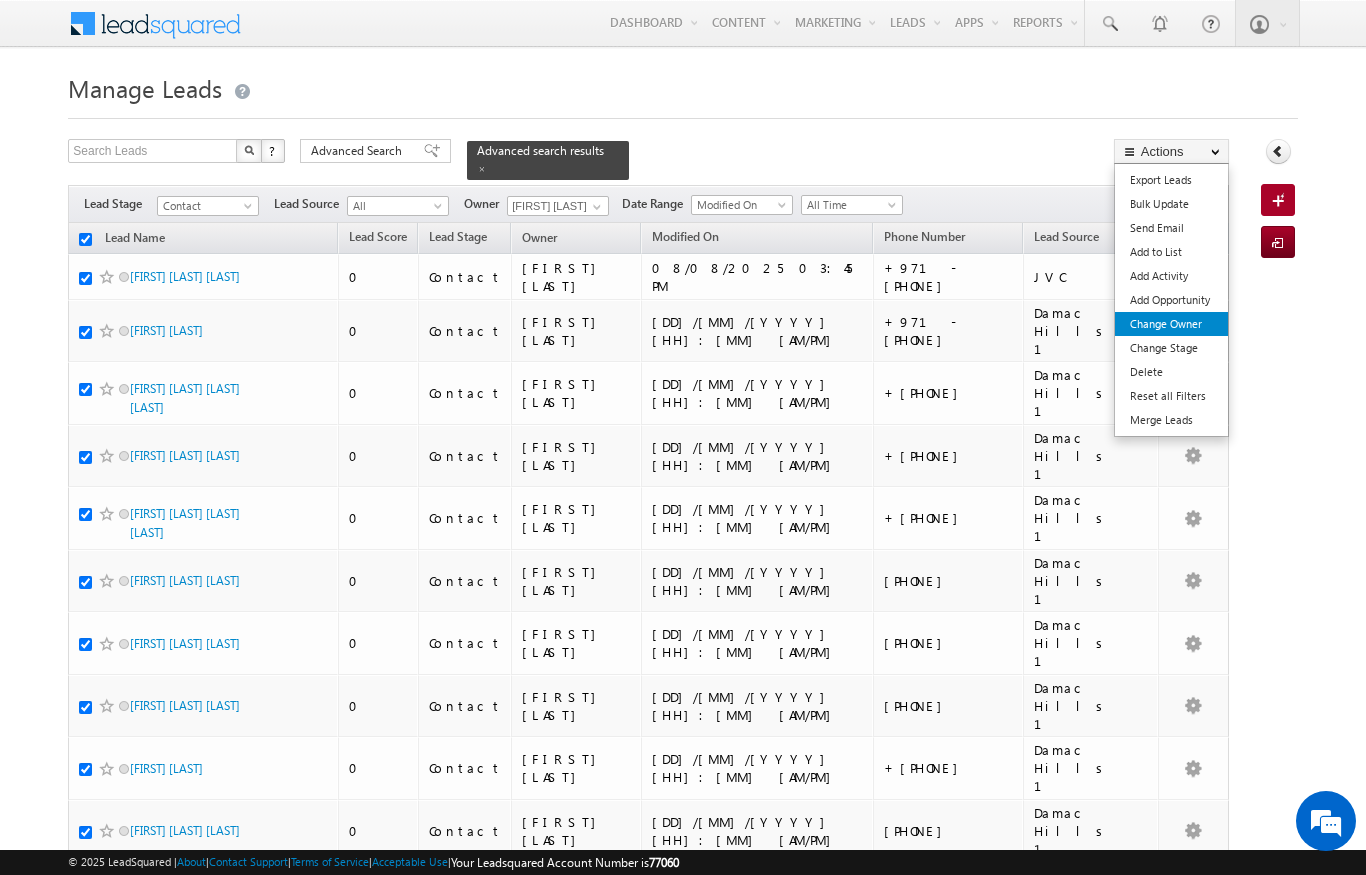 click on "Change Owner" at bounding box center [1171, 324] 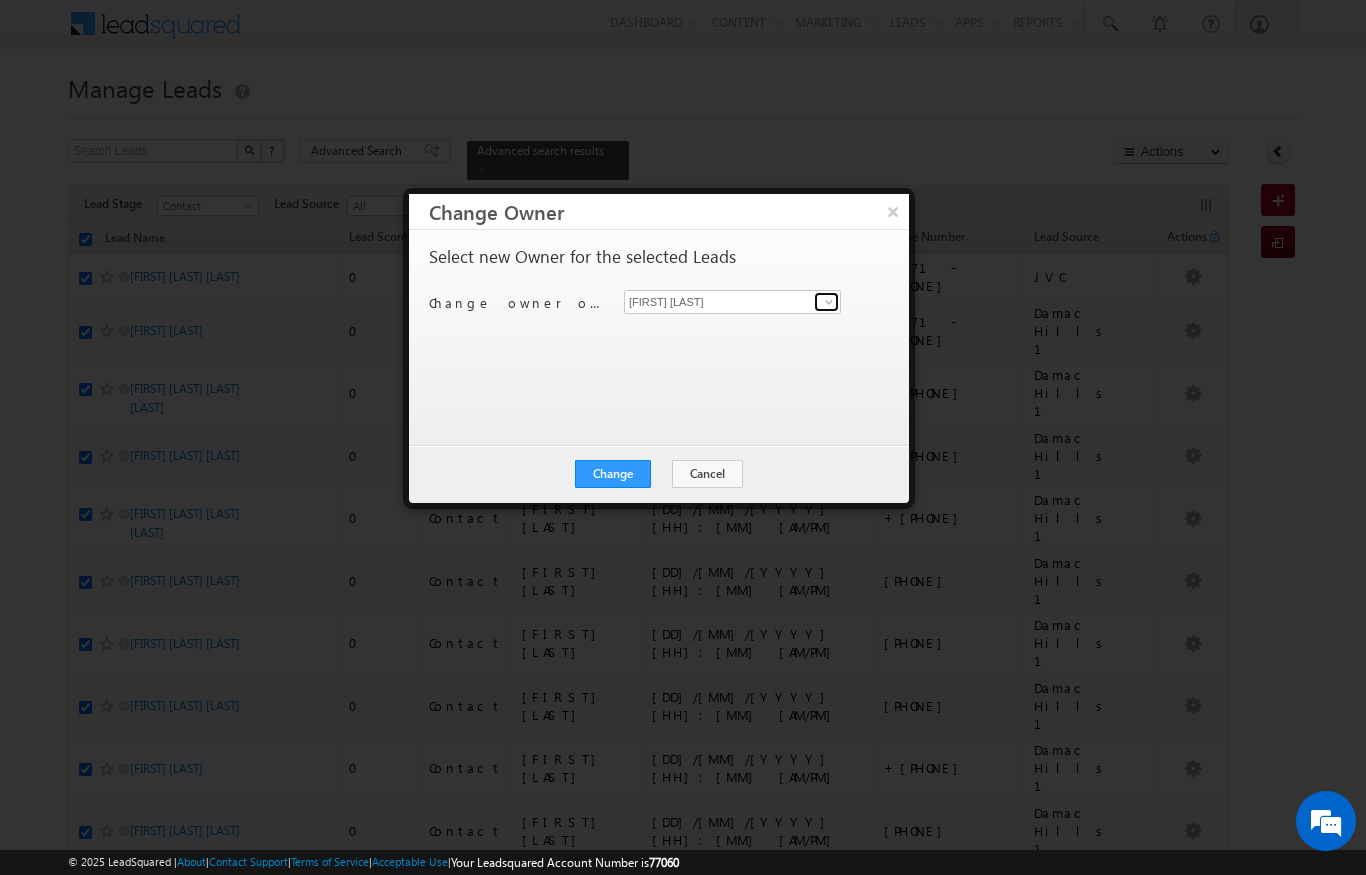 click at bounding box center [829, 302] 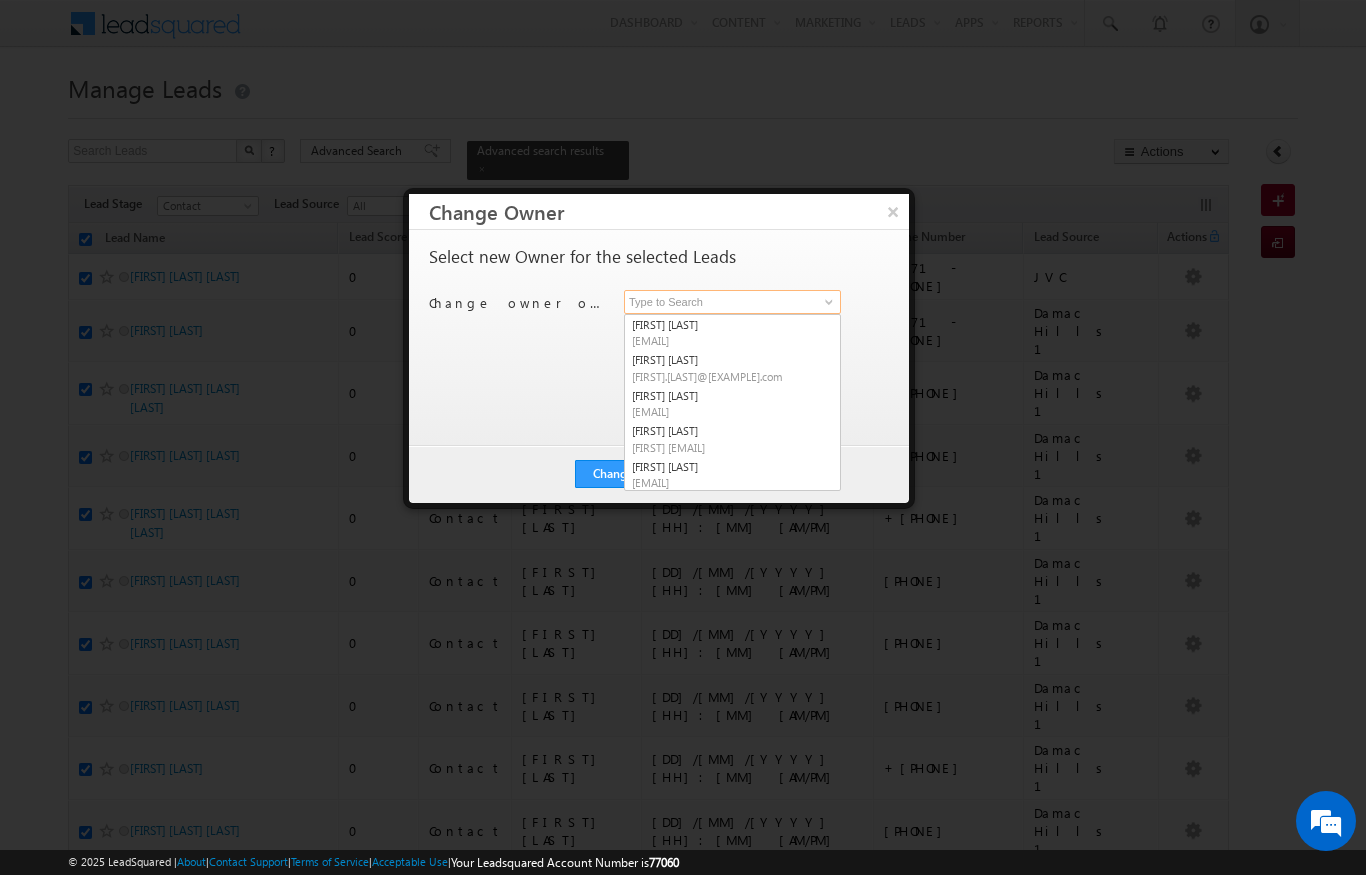 scroll, scrollTop: 0, scrollLeft: 0, axis: both 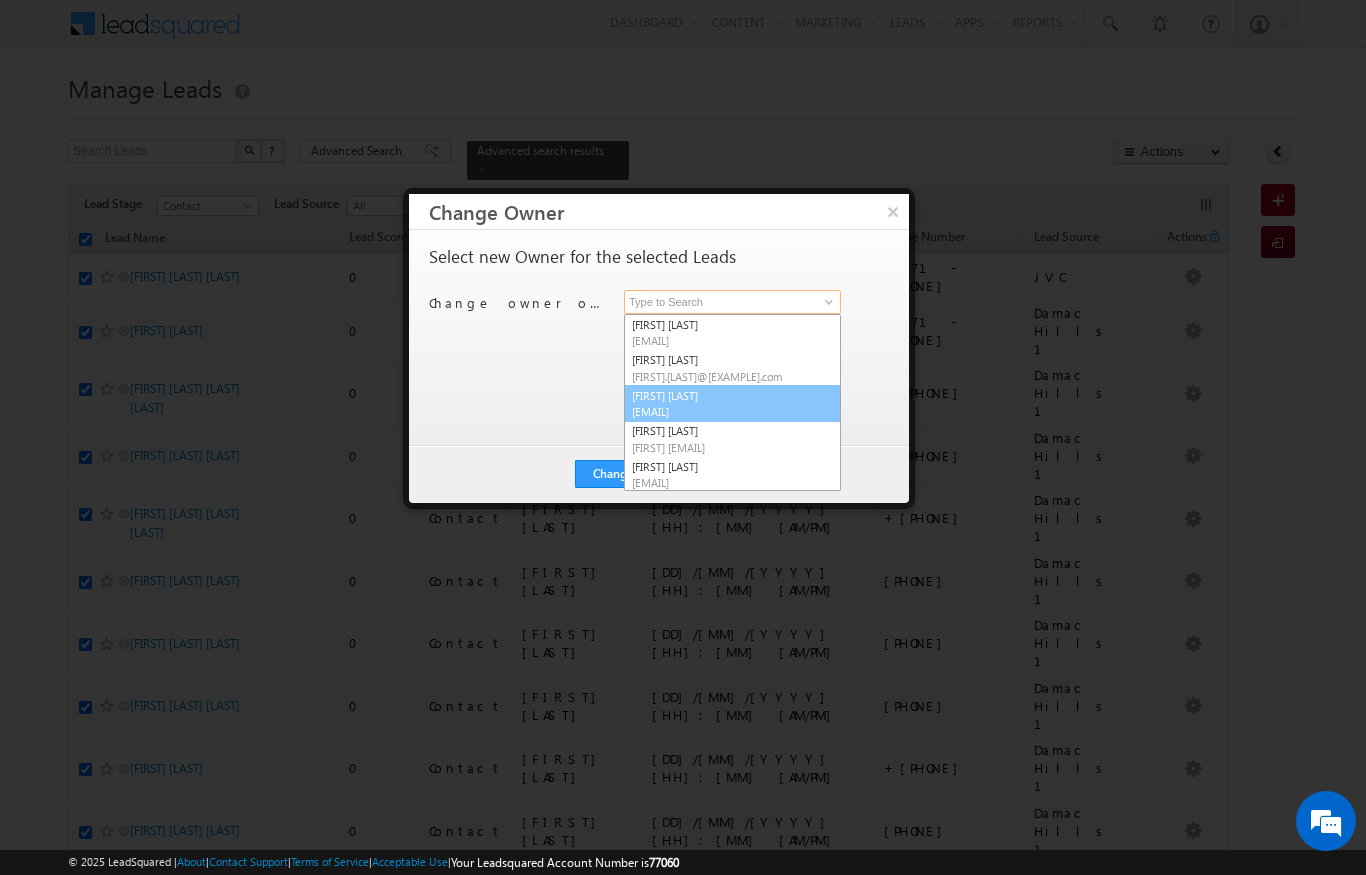 click on "[EMAIL]" at bounding box center [722, 411] 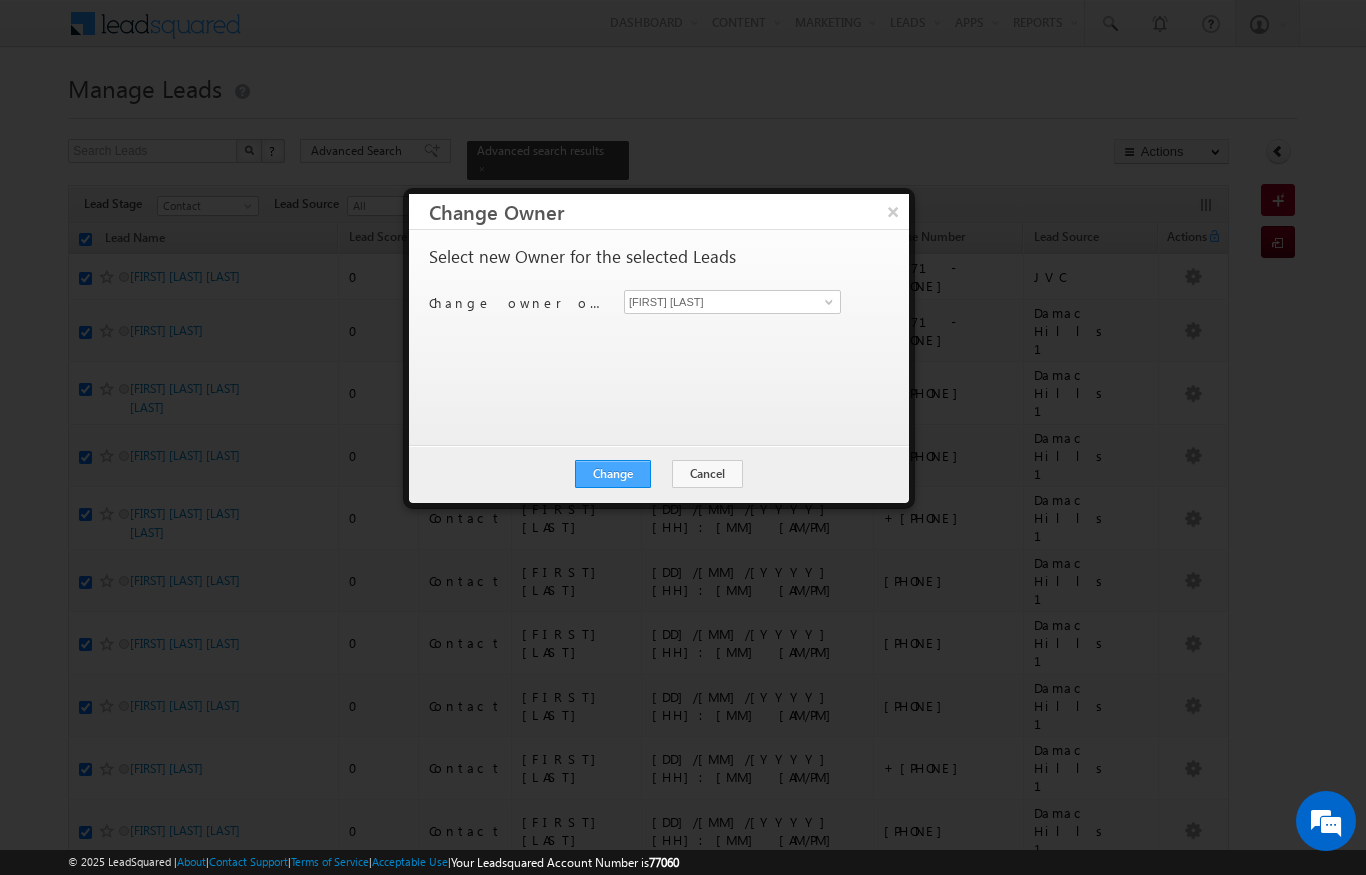 click on "Change" at bounding box center [613, 474] 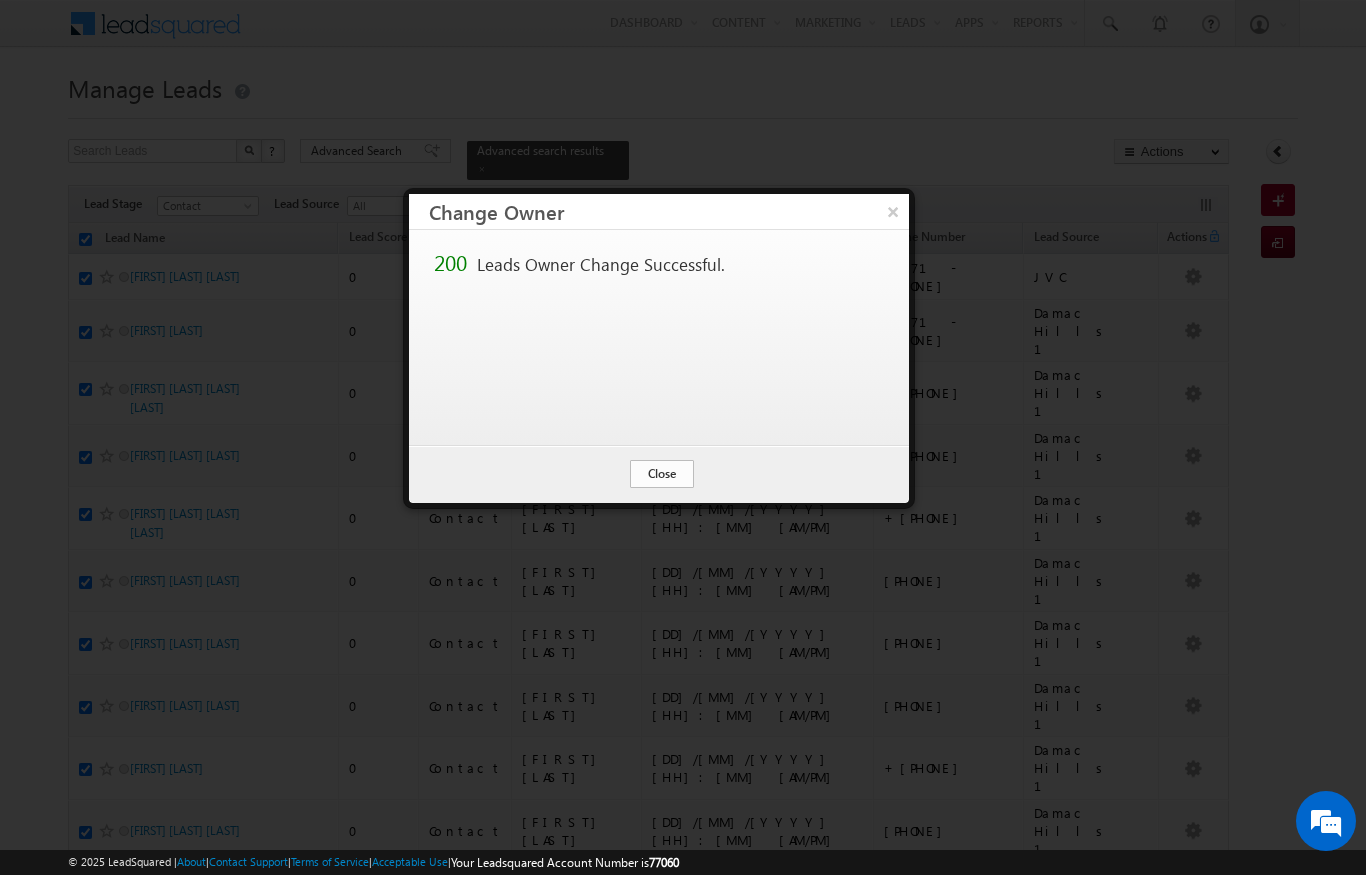 click on "Close" at bounding box center (662, 474) 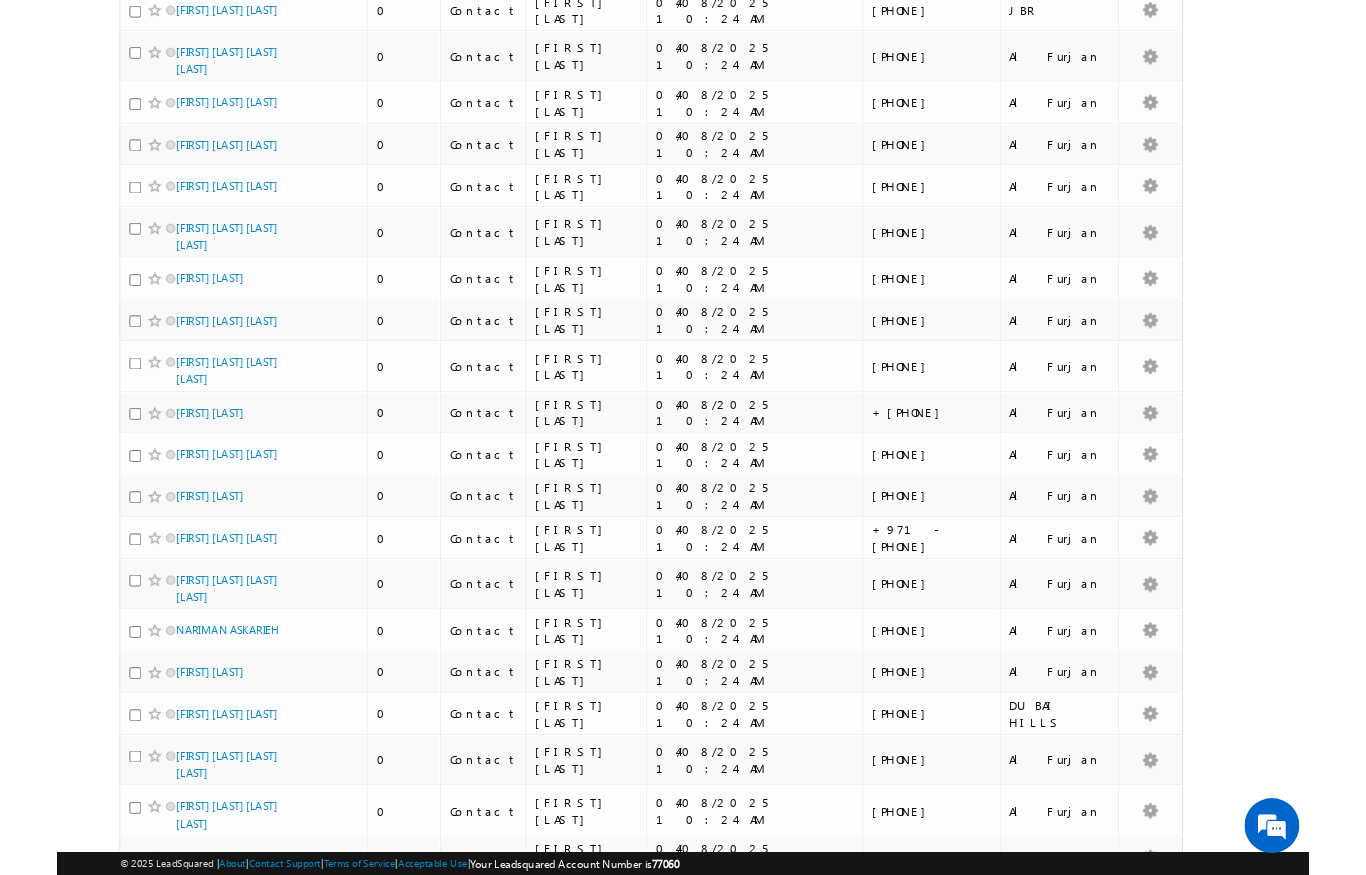 scroll, scrollTop: 0, scrollLeft: 0, axis: both 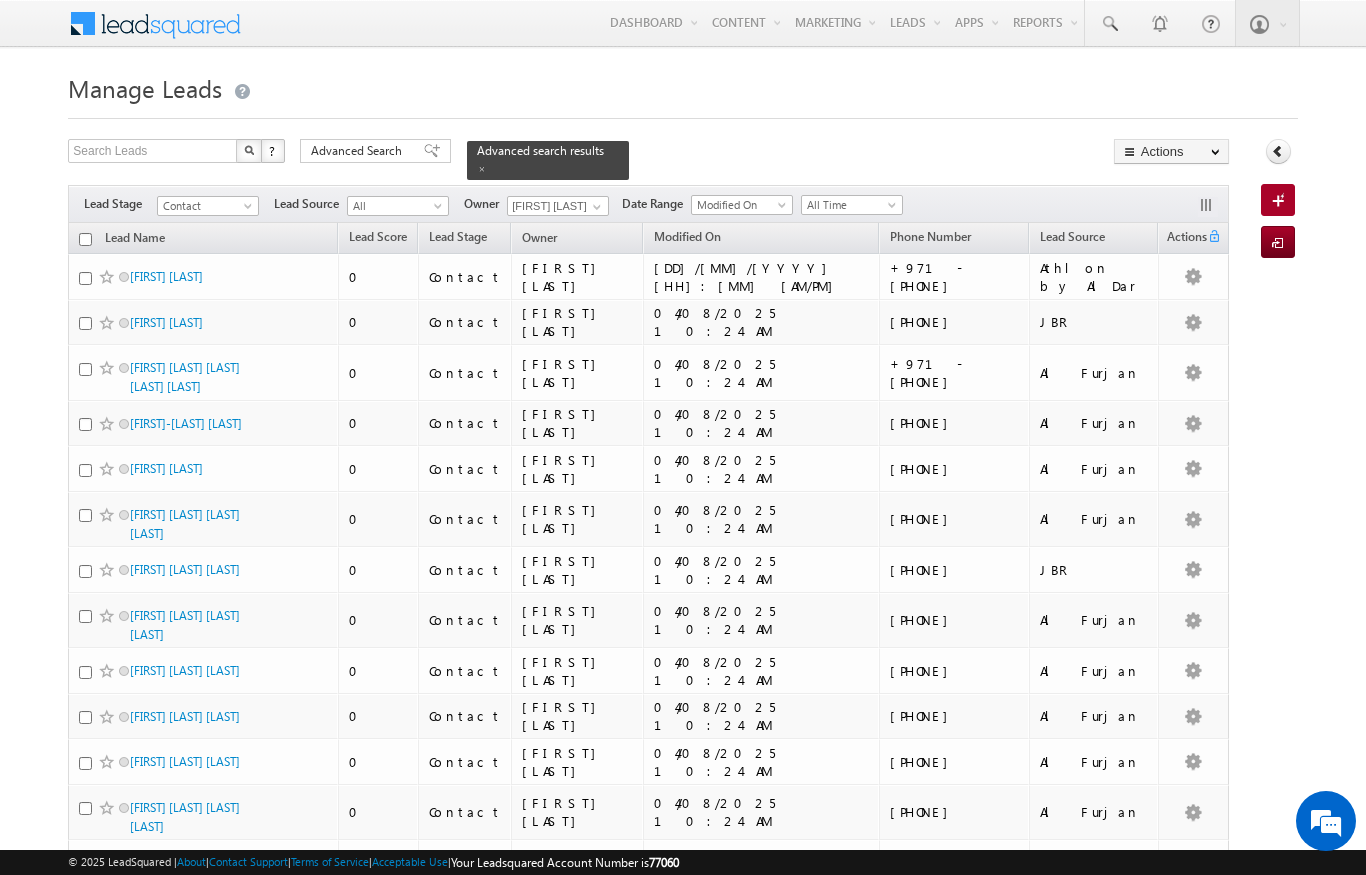 click at bounding box center (85, 239) 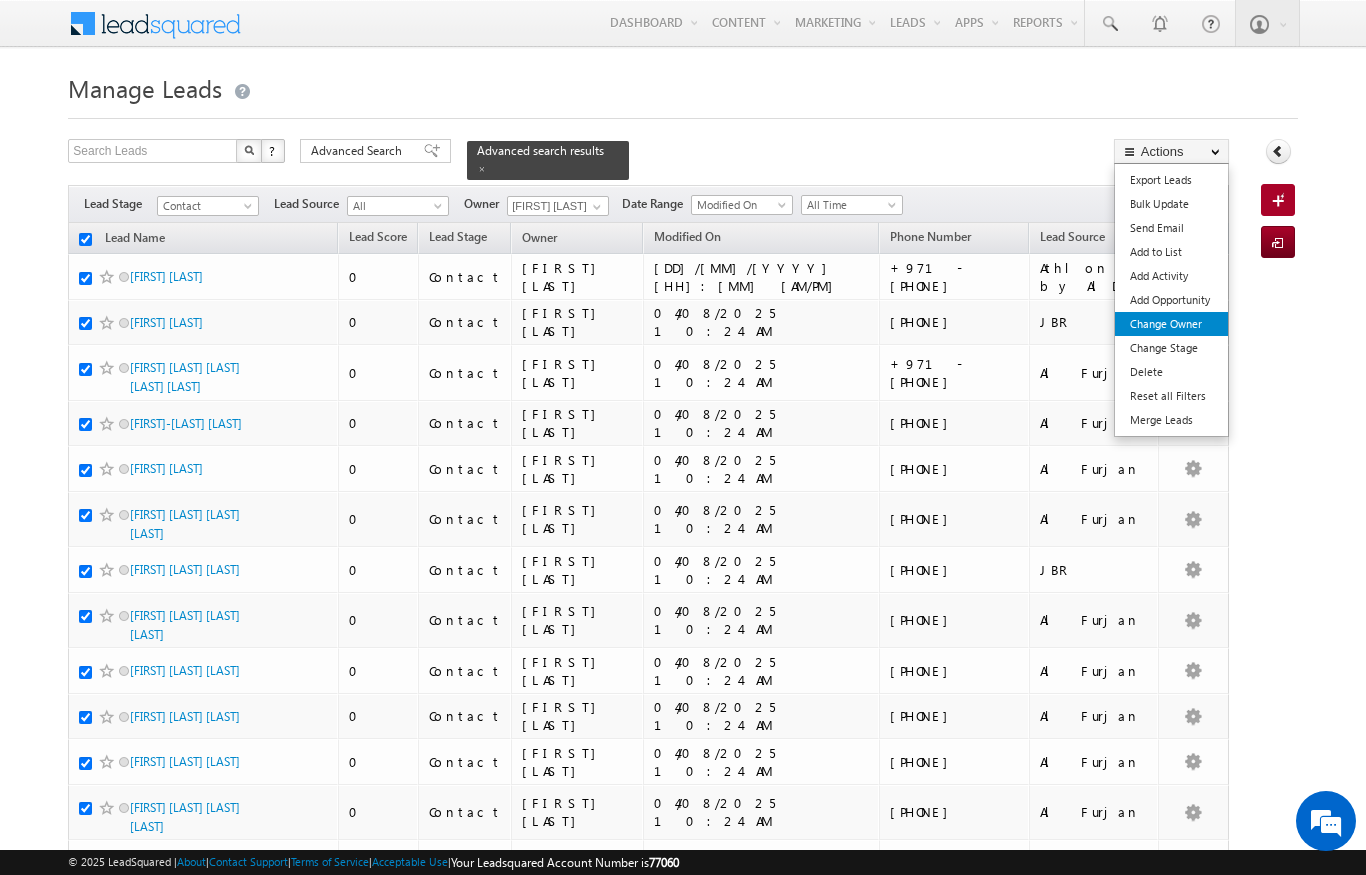 click on "Change Owner" at bounding box center (1171, 324) 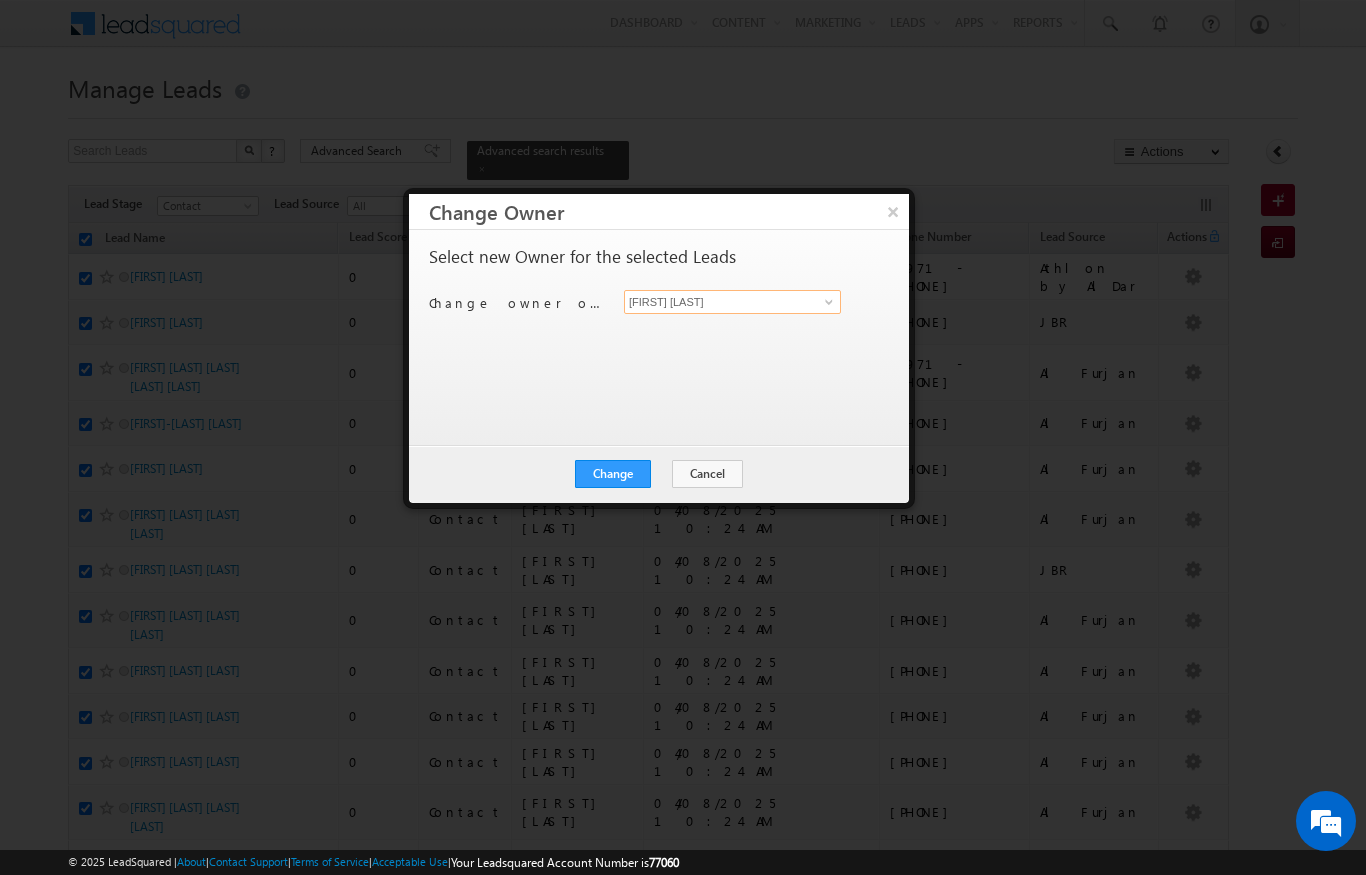 click on "[FIRST] [LAST]" at bounding box center [732, 302] 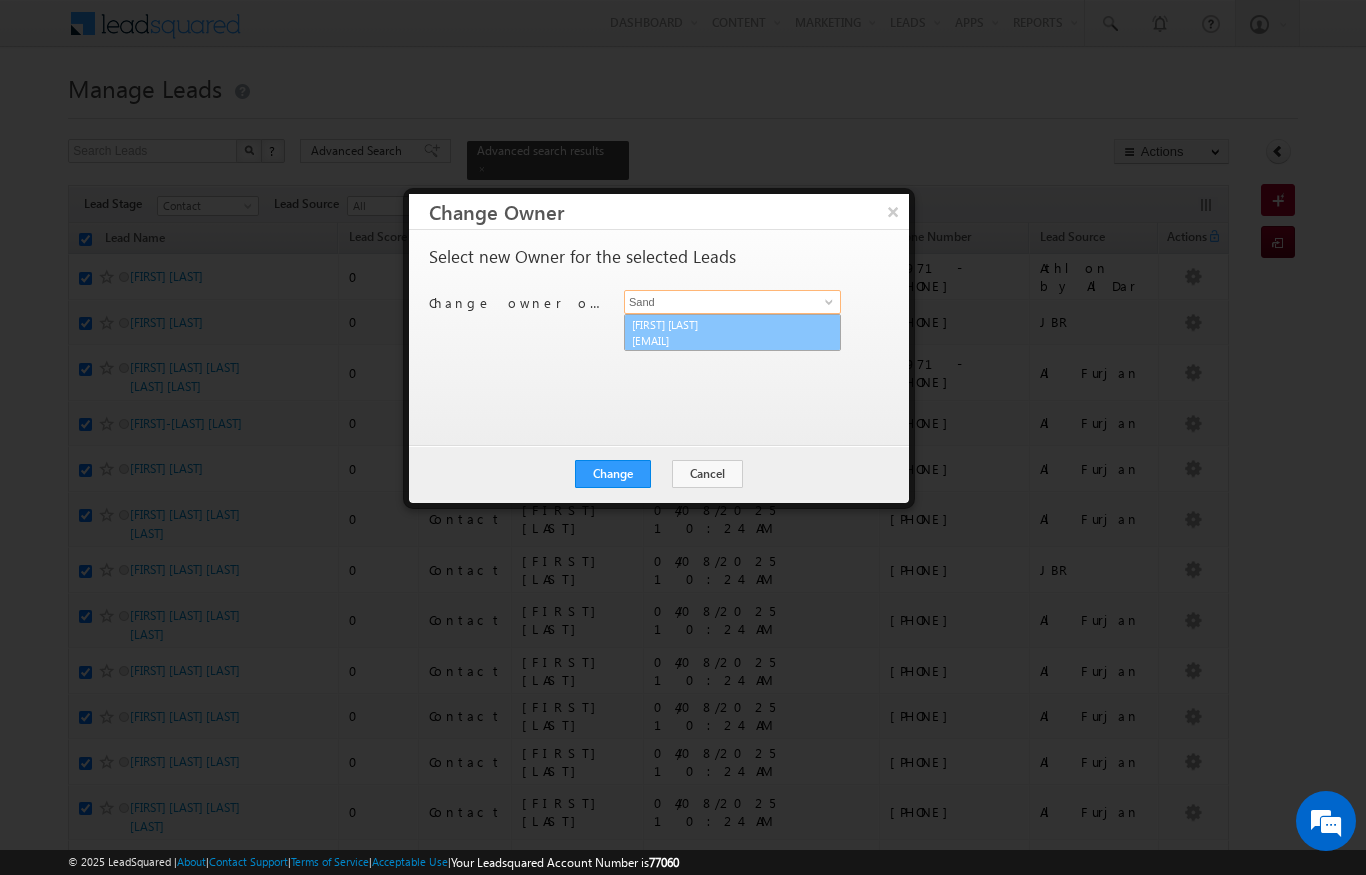 click on "[FIRST] [EMAIL]" at bounding box center [732, 333] 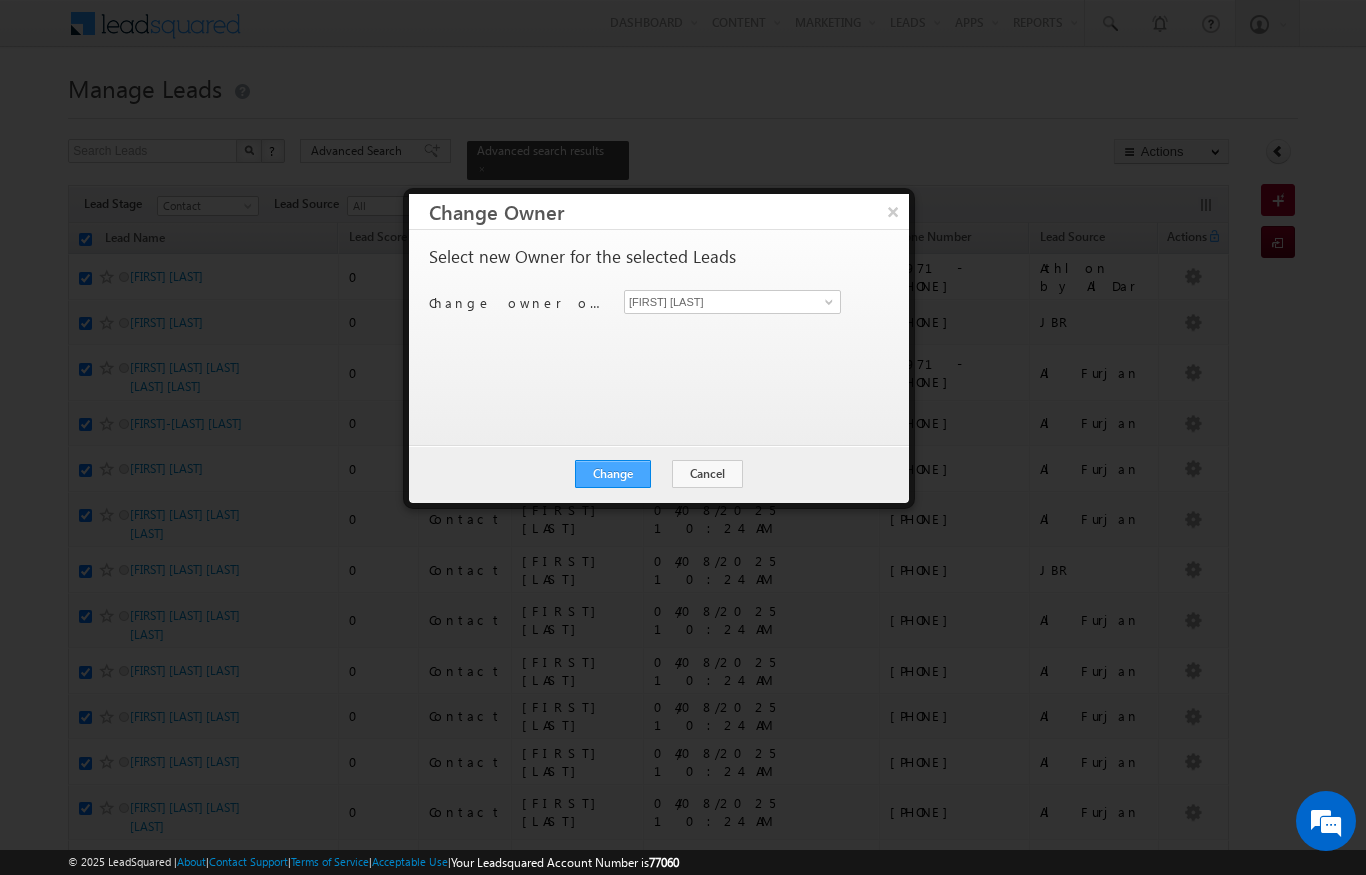 click on "Change" at bounding box center [613, 474] 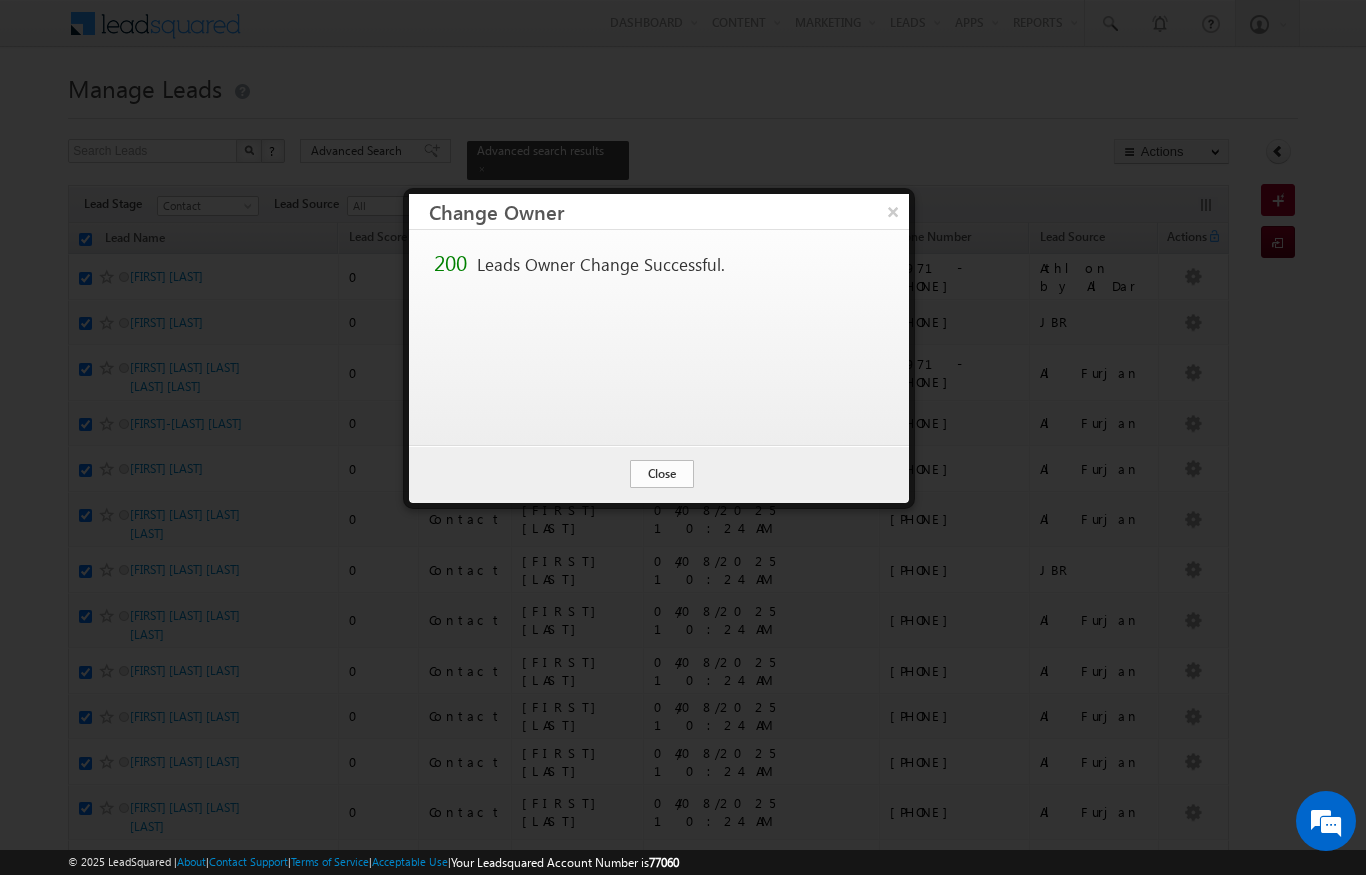 click on "Close" at bounding box center (662, 474) 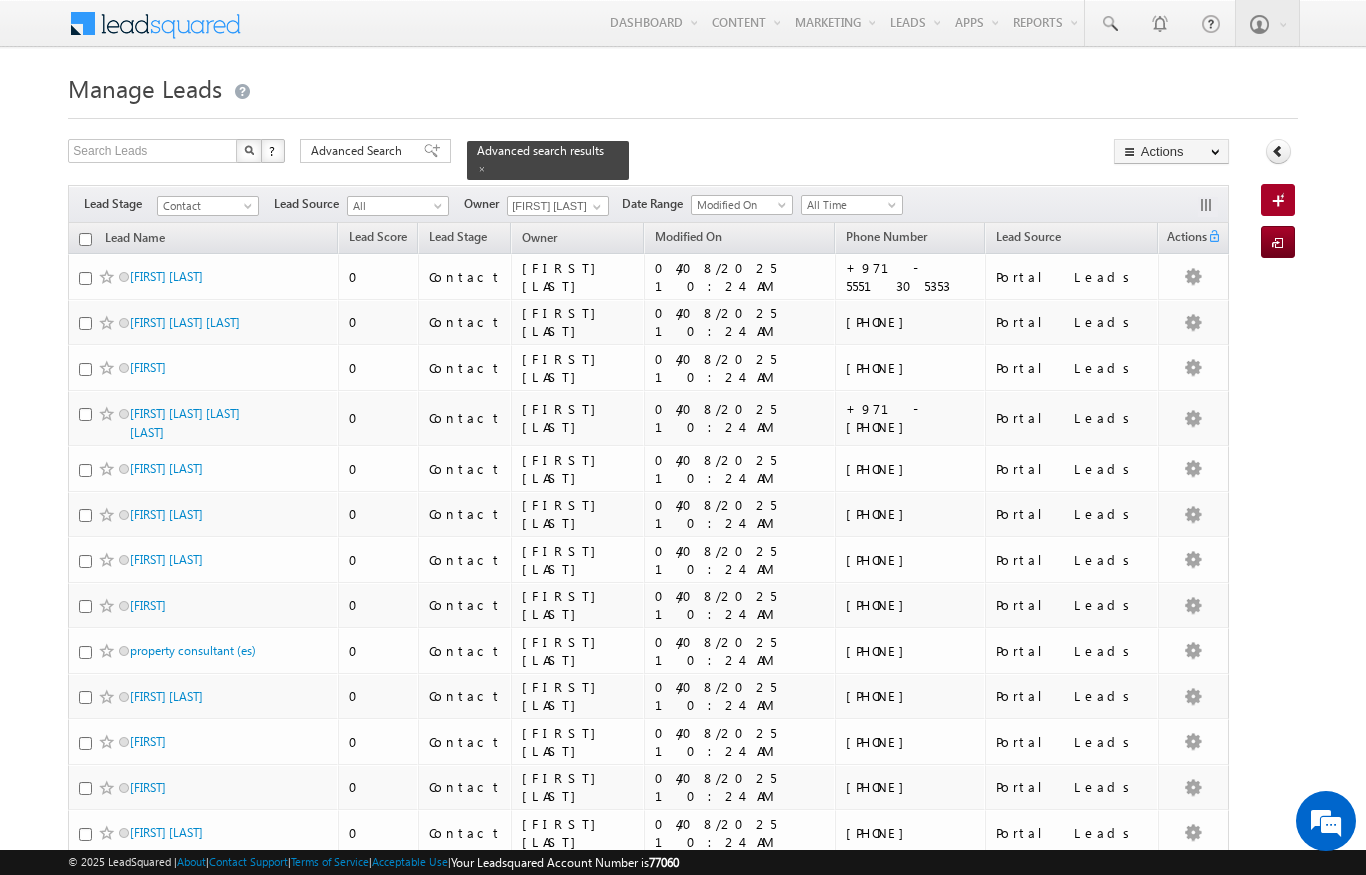 click at bounding box center [85, 239] 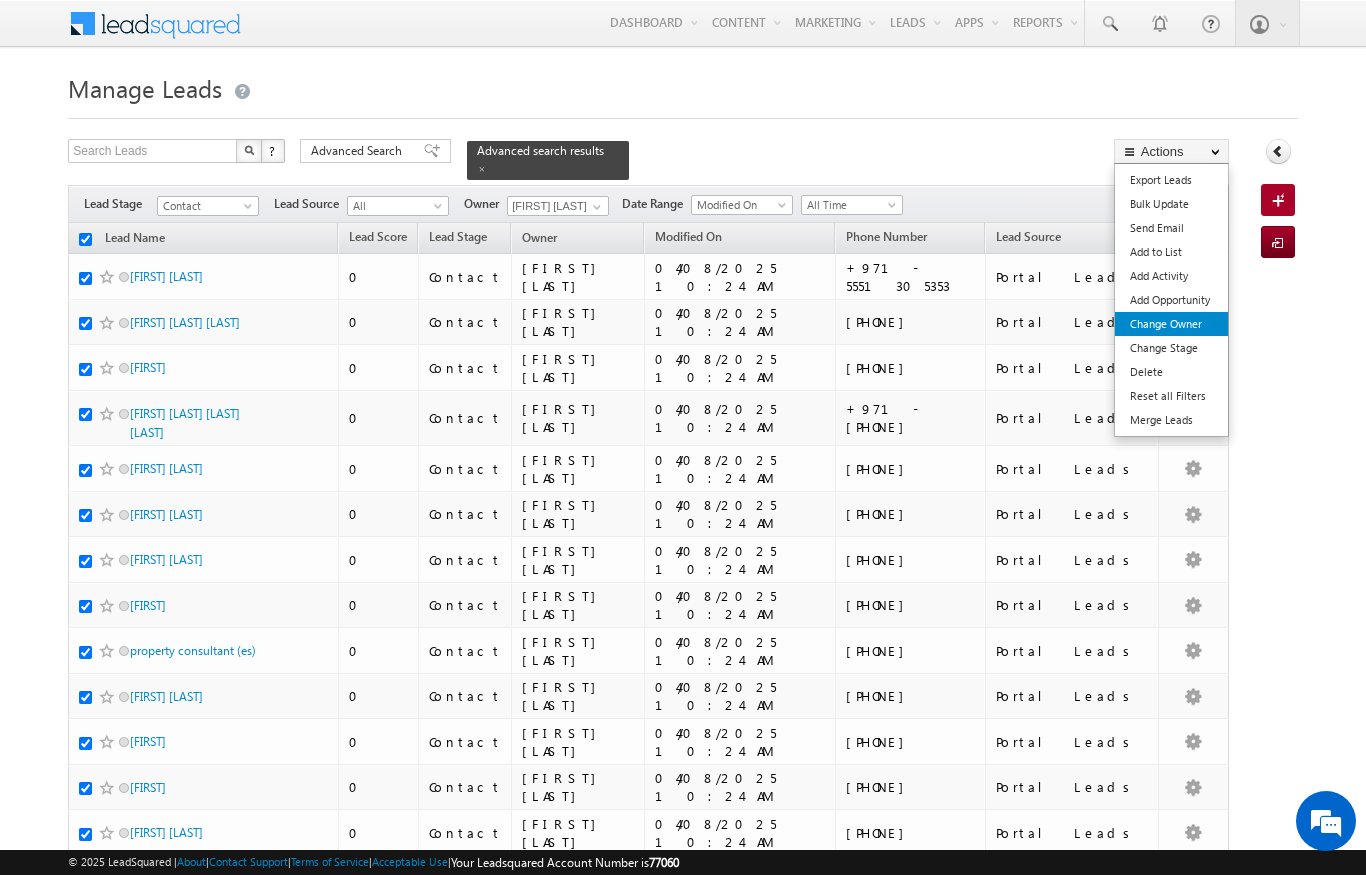 click on "Change Owner" at bounding box center (1171, 324) 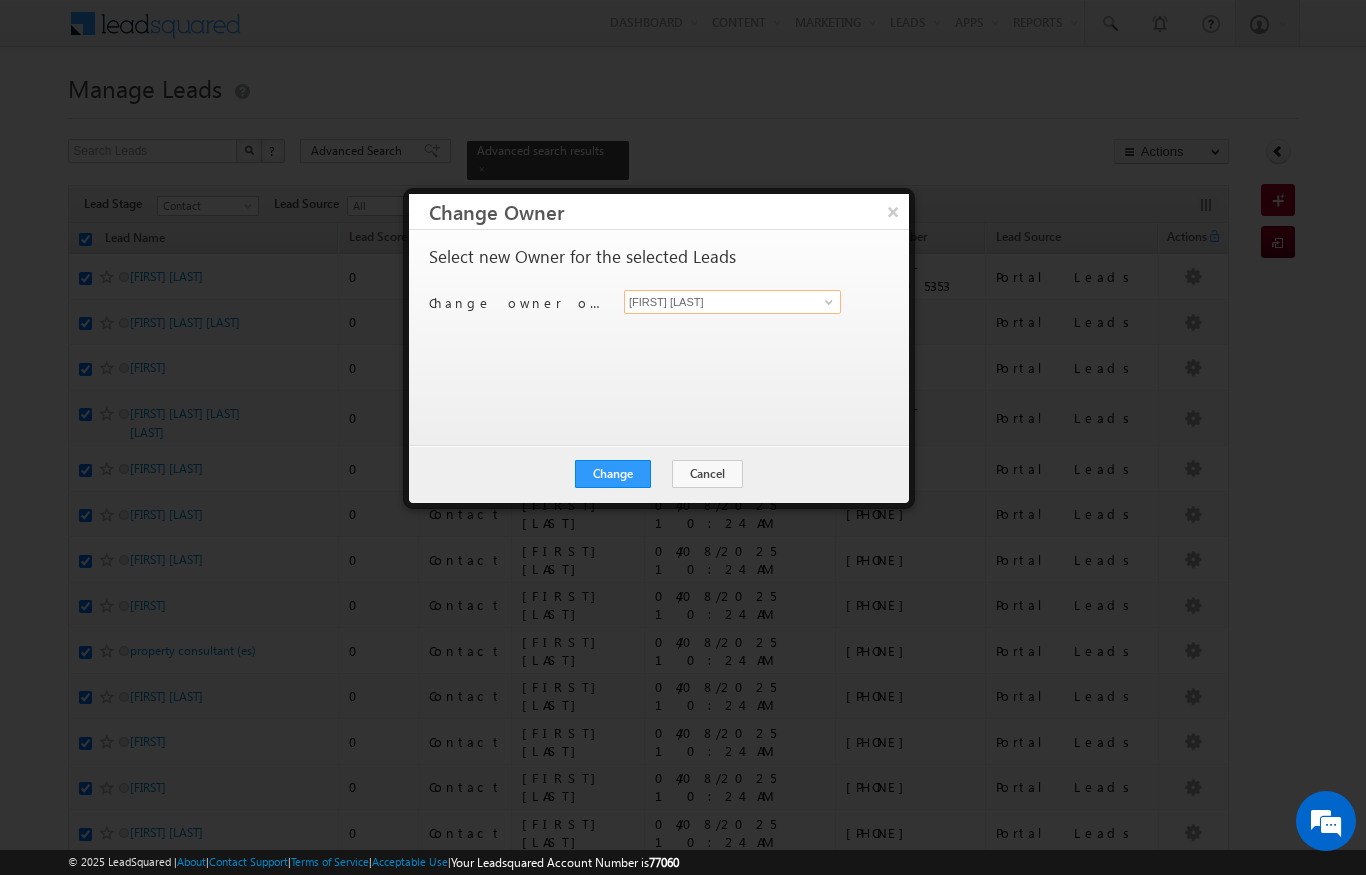 click on "[FIRST] [LAST]" at bounding box center [732, 302] 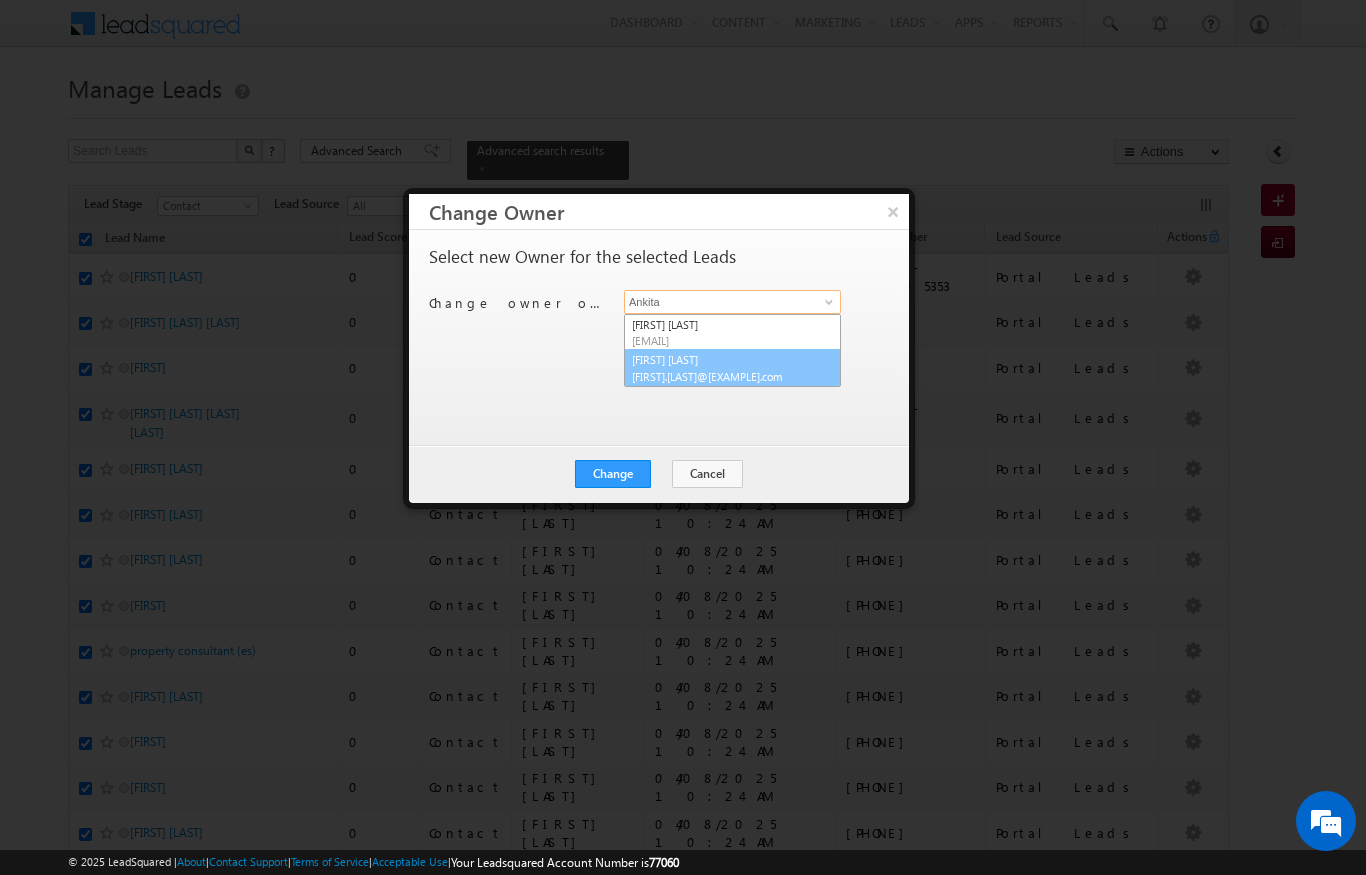 click on "[FIRST] [LAST] [EMAIL]" at bounding box center (732, 368) 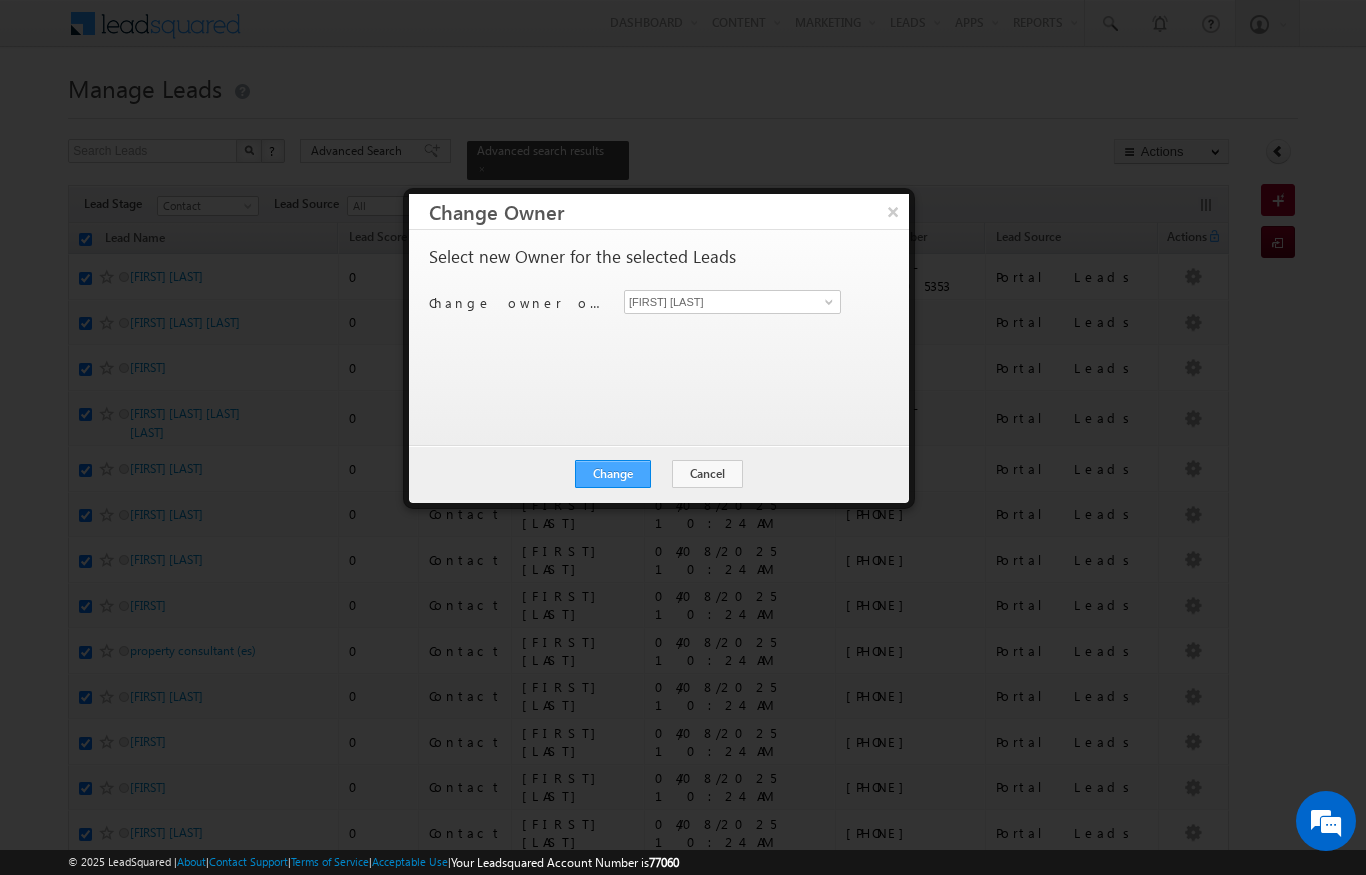 click on "Change" at bounding box center [613, 474] 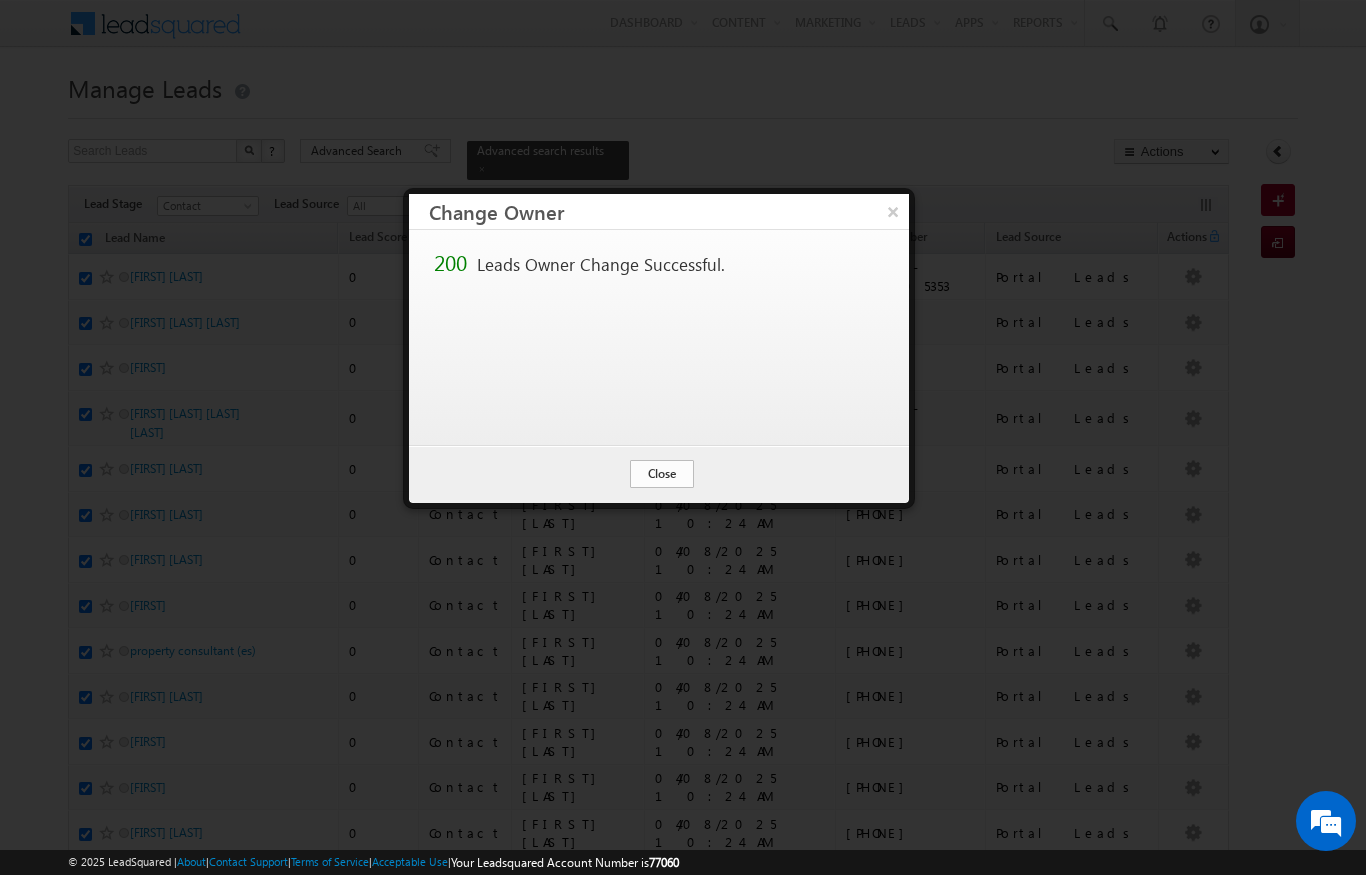 click on "Close" at bounding box center [662, 474] 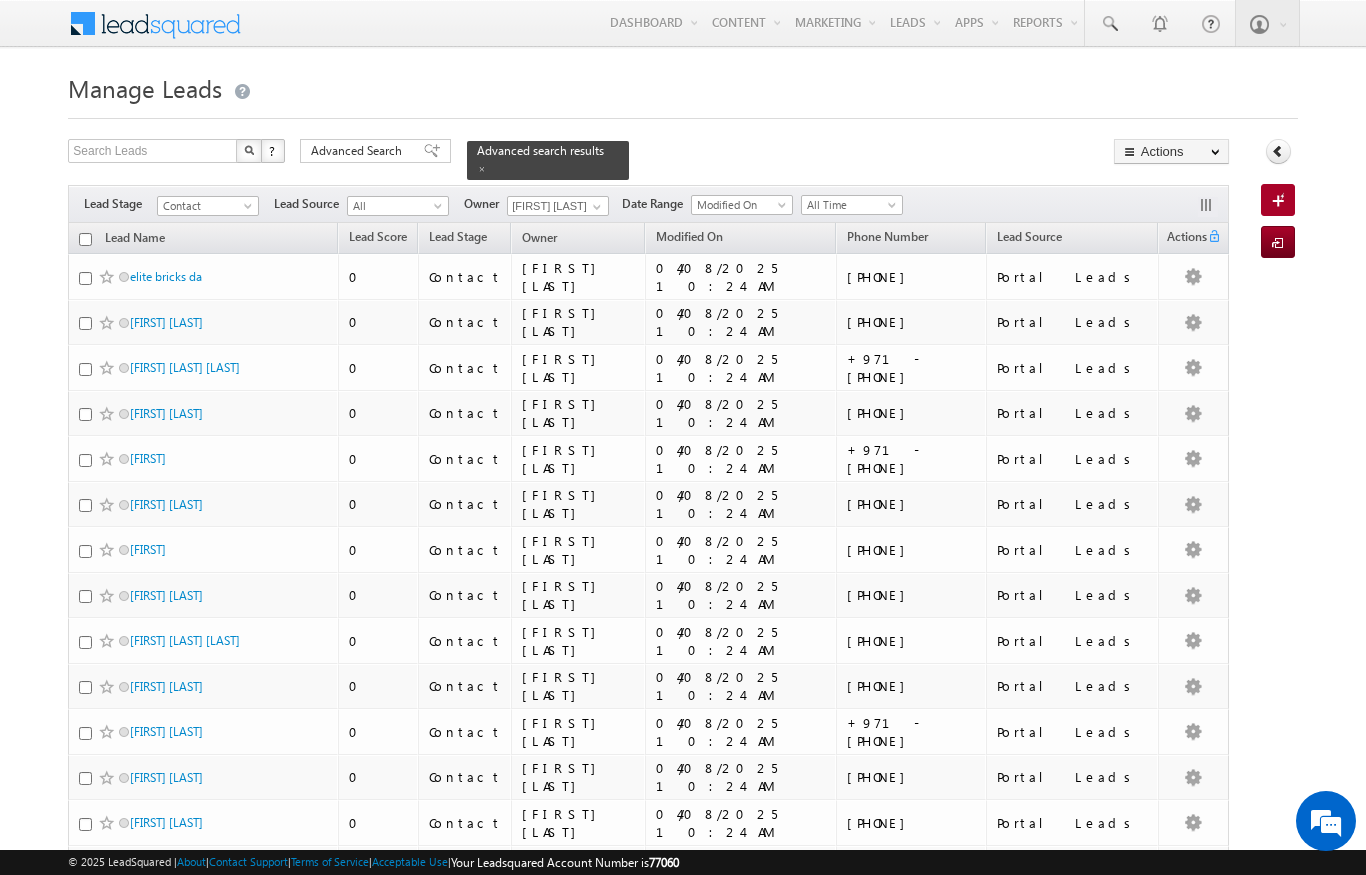 click at bounding box center (85, 239) 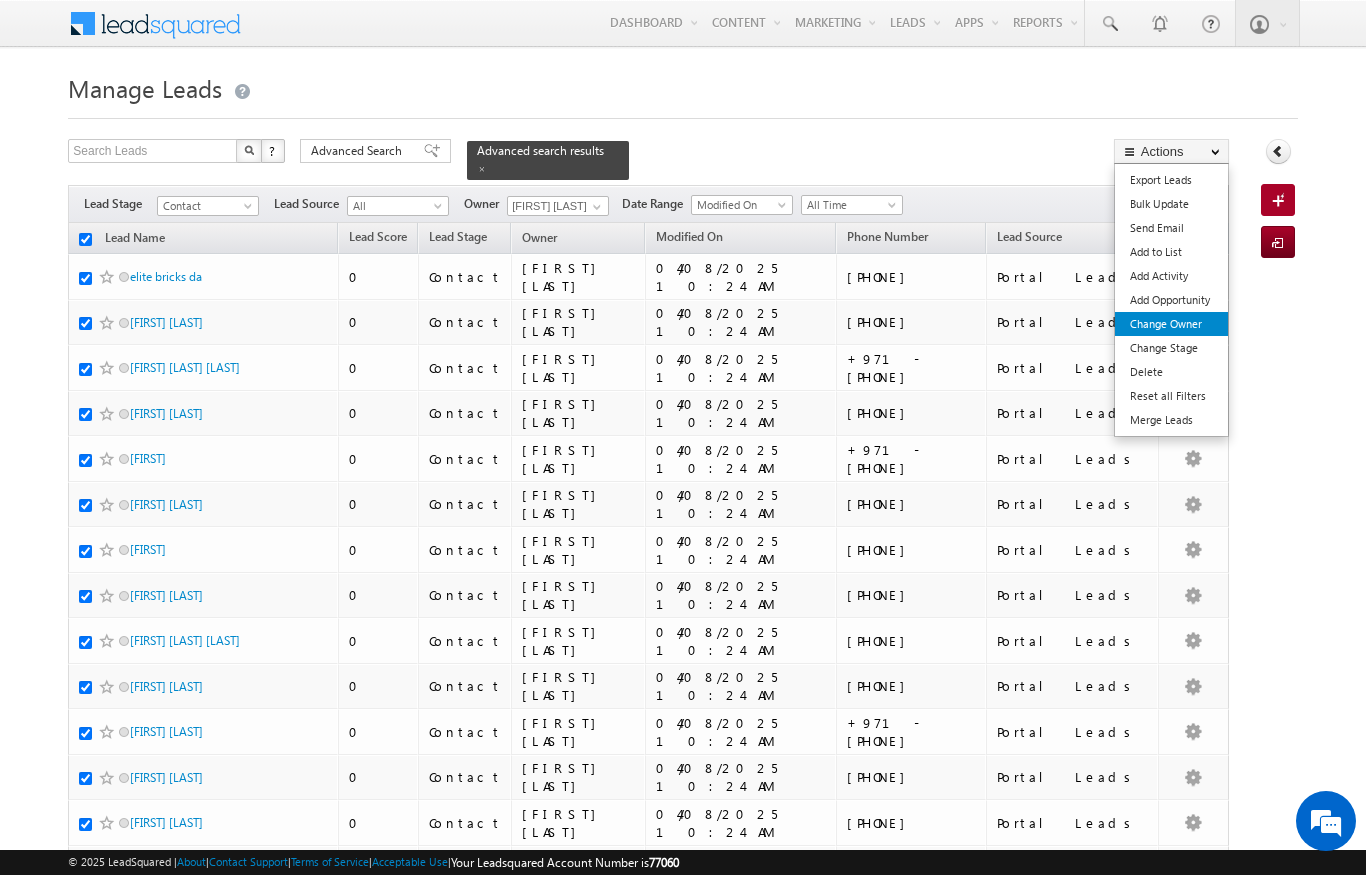 click on "Change Owner" at bounding box center [1171, 324] 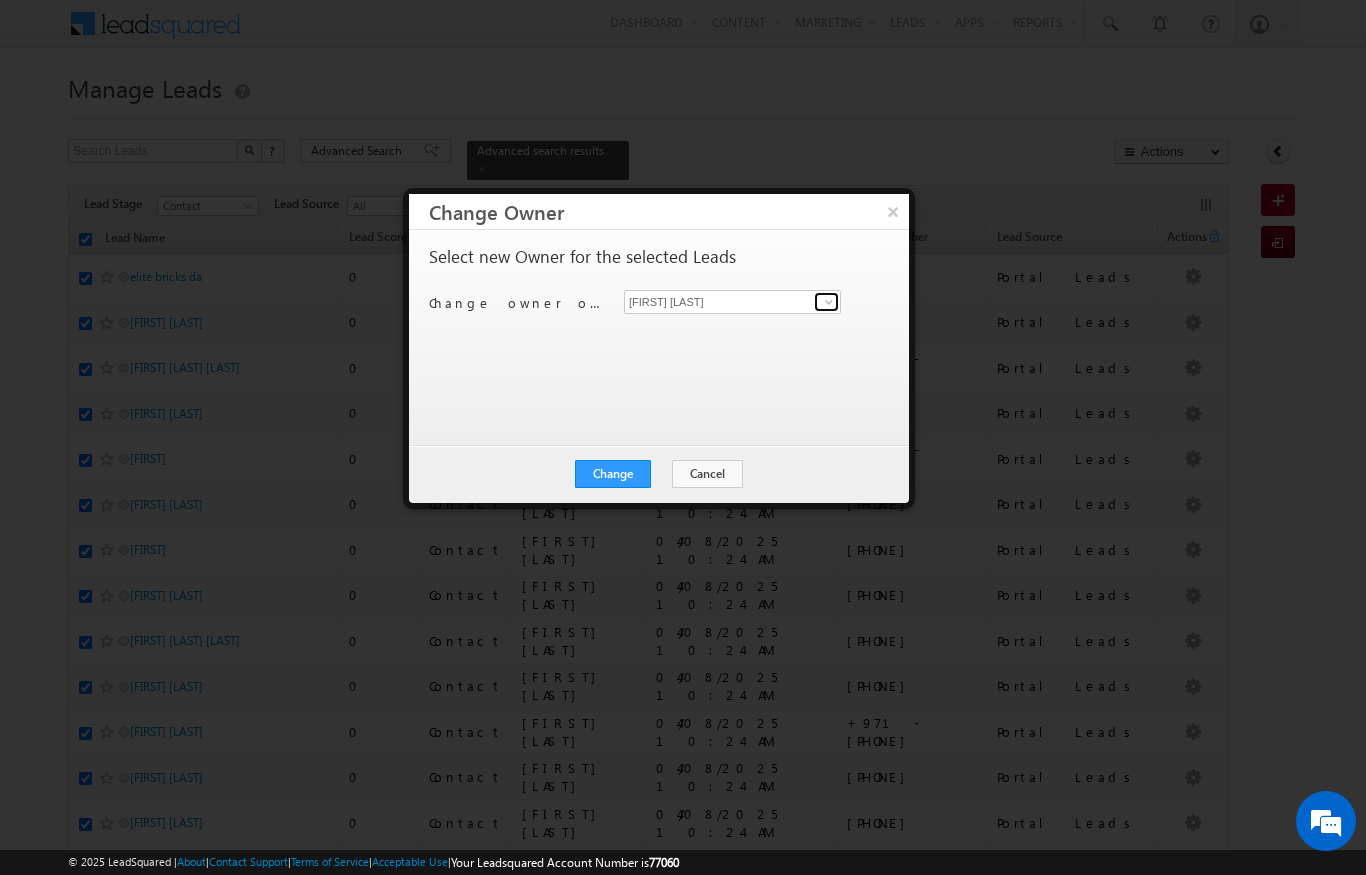 click at bounding box center [829, 302] 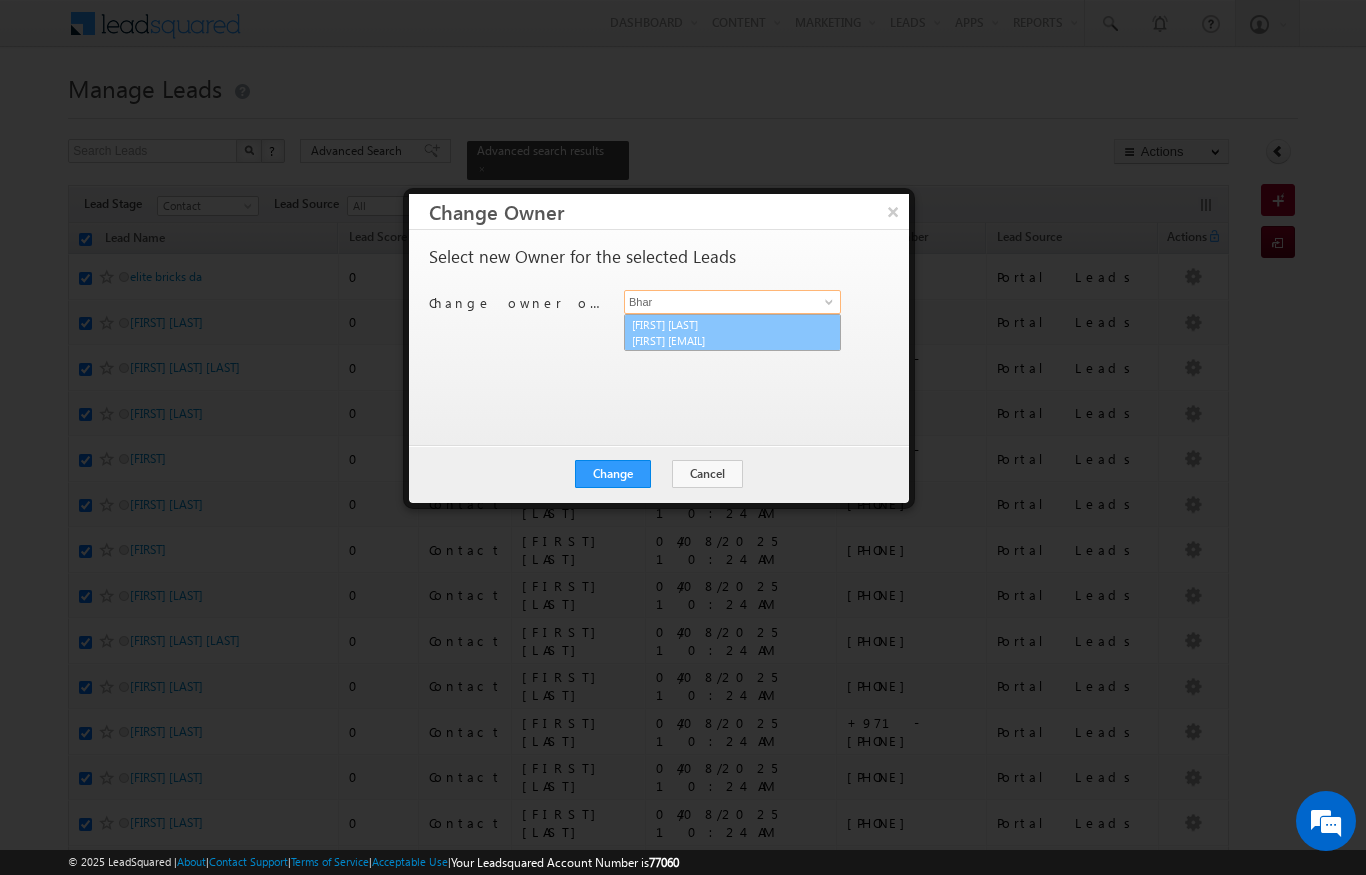 click on "[FIRST] [EMAIL]" at bounding box center [722, 340] 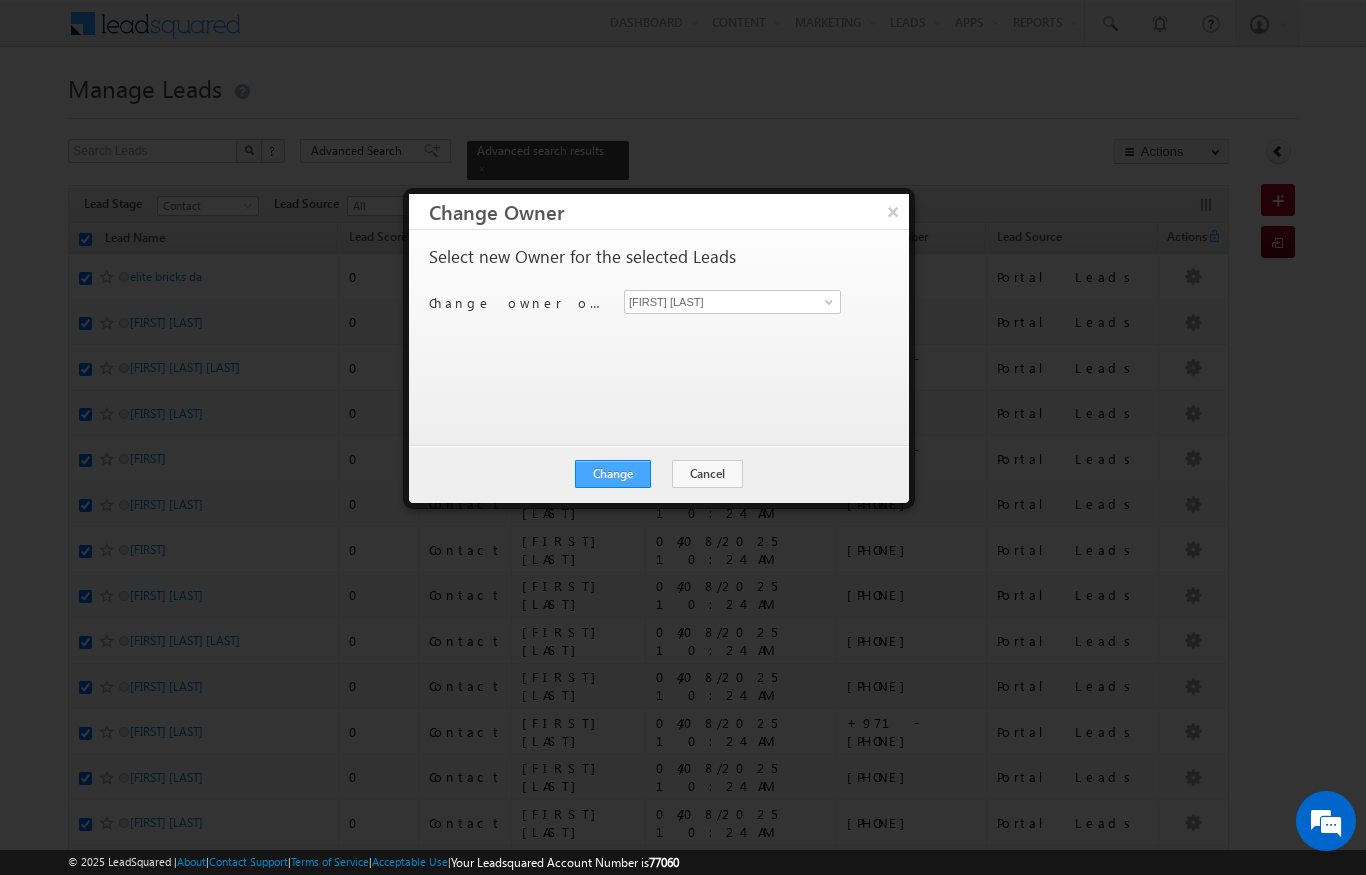 click on "Change" at bounding box center (613, 474) 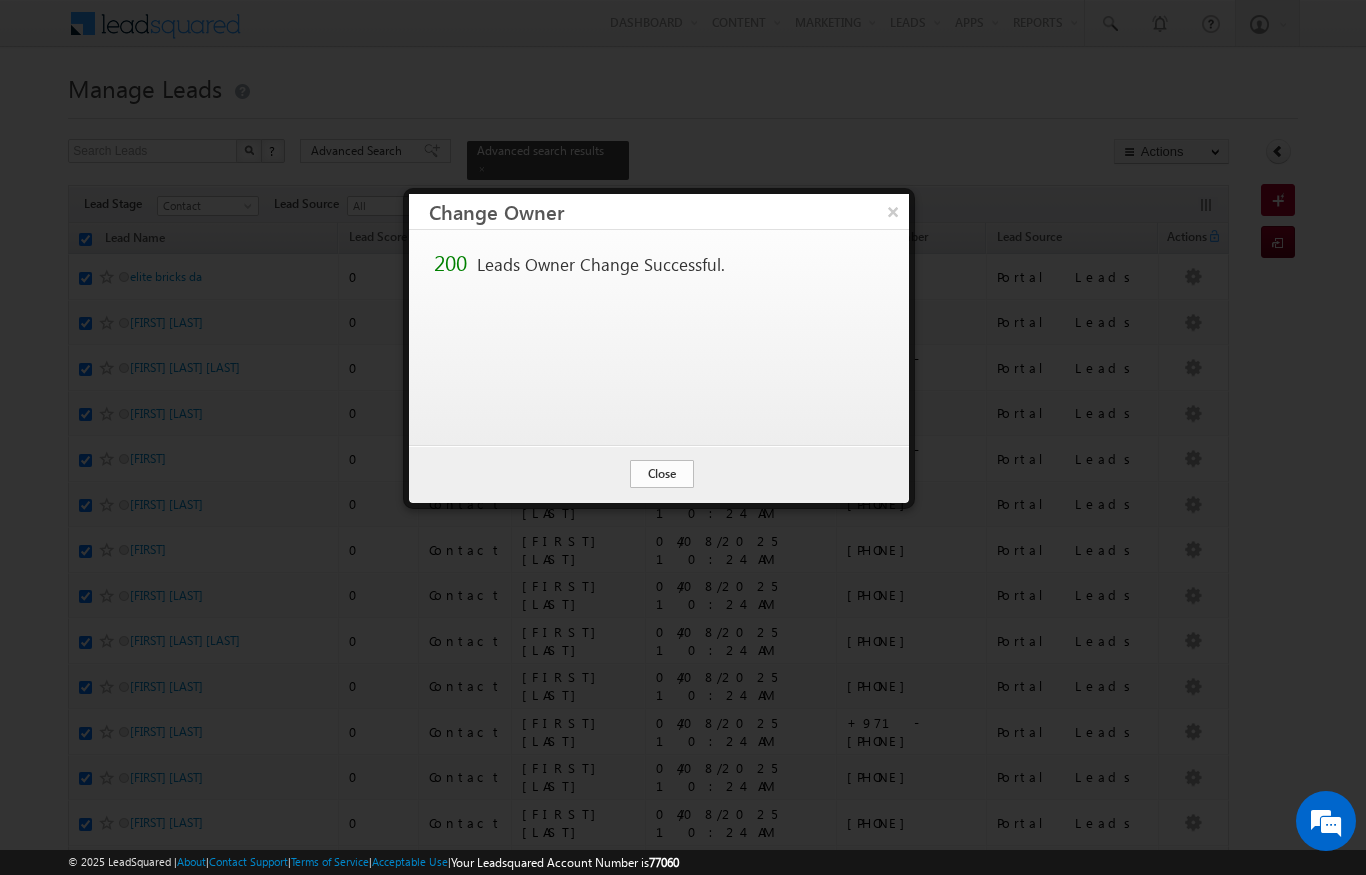 click on "Close" at bounding box center [662, 474] 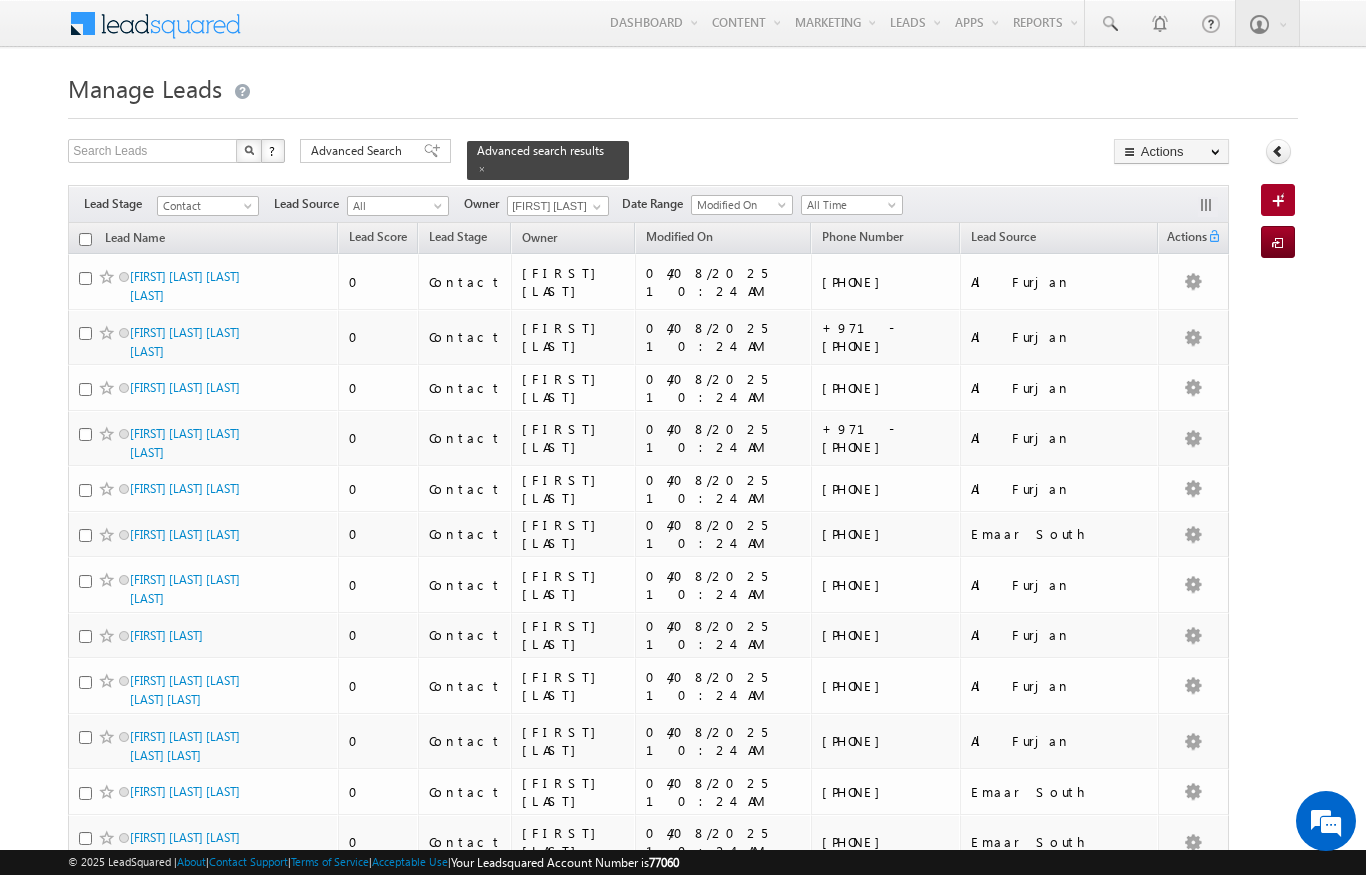 click at bounding box center [85, 239] 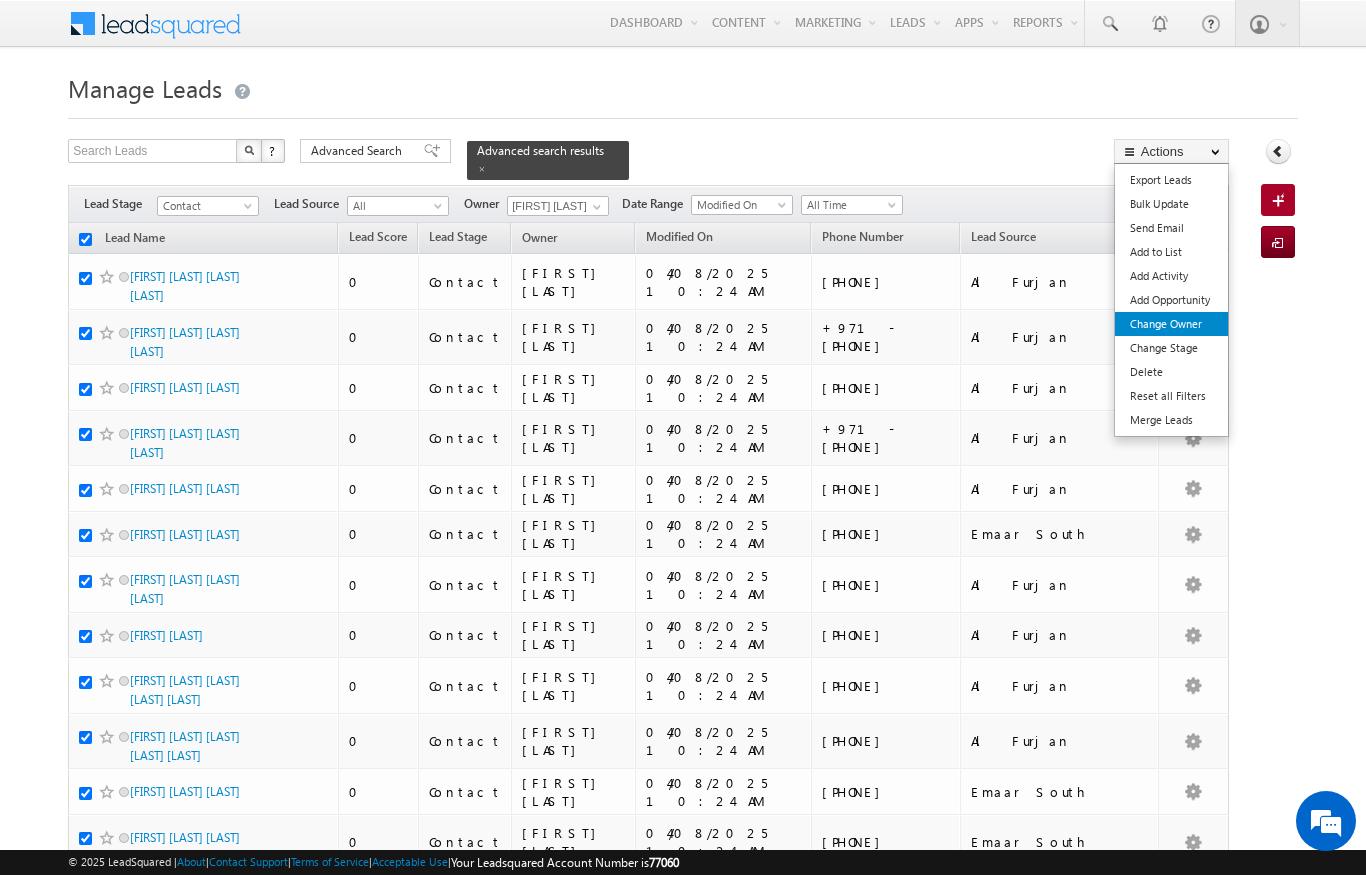click on "Change Owner" at bounding box center (1171, 324) 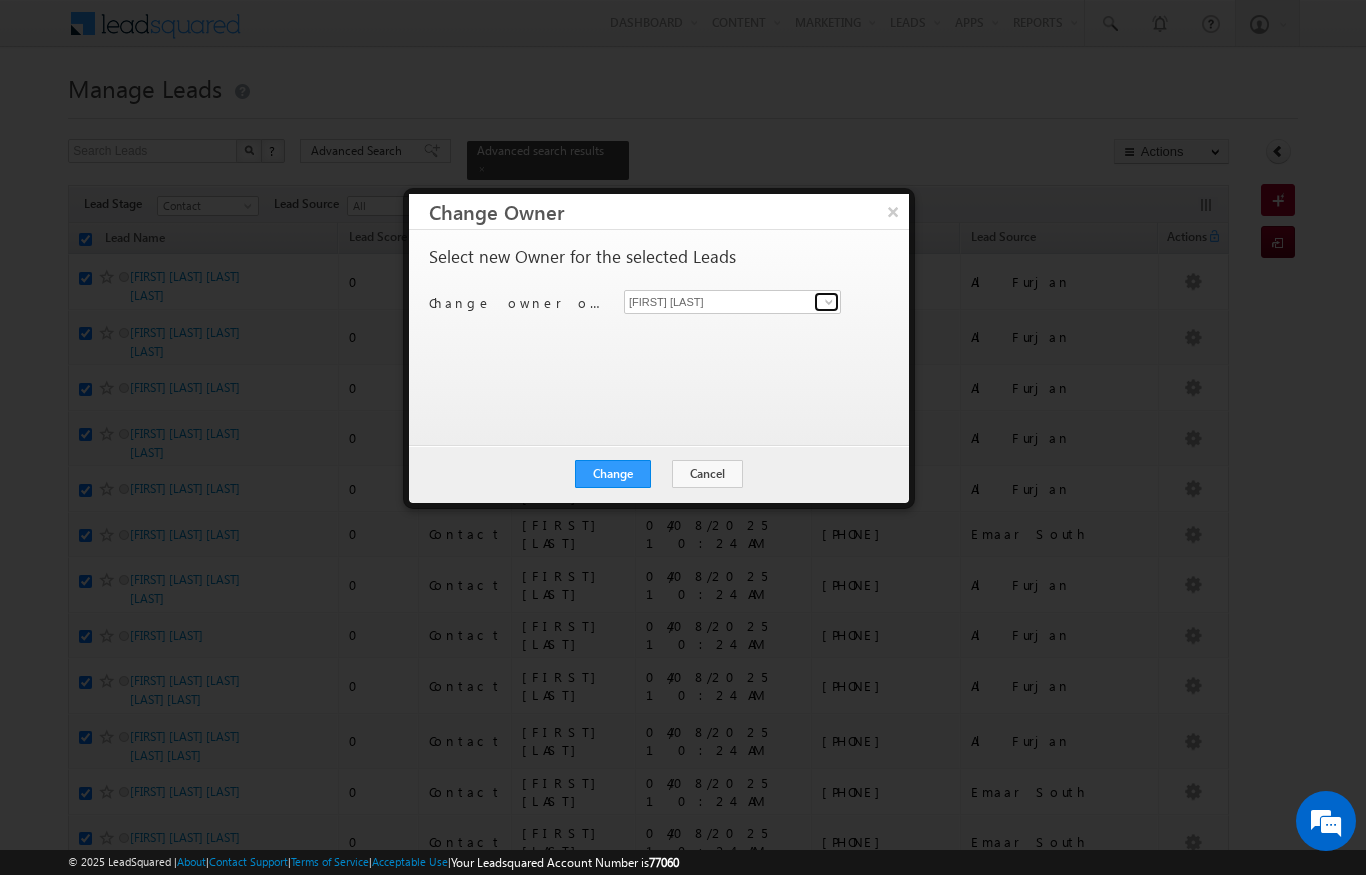 click at bounding box center [829, 302] 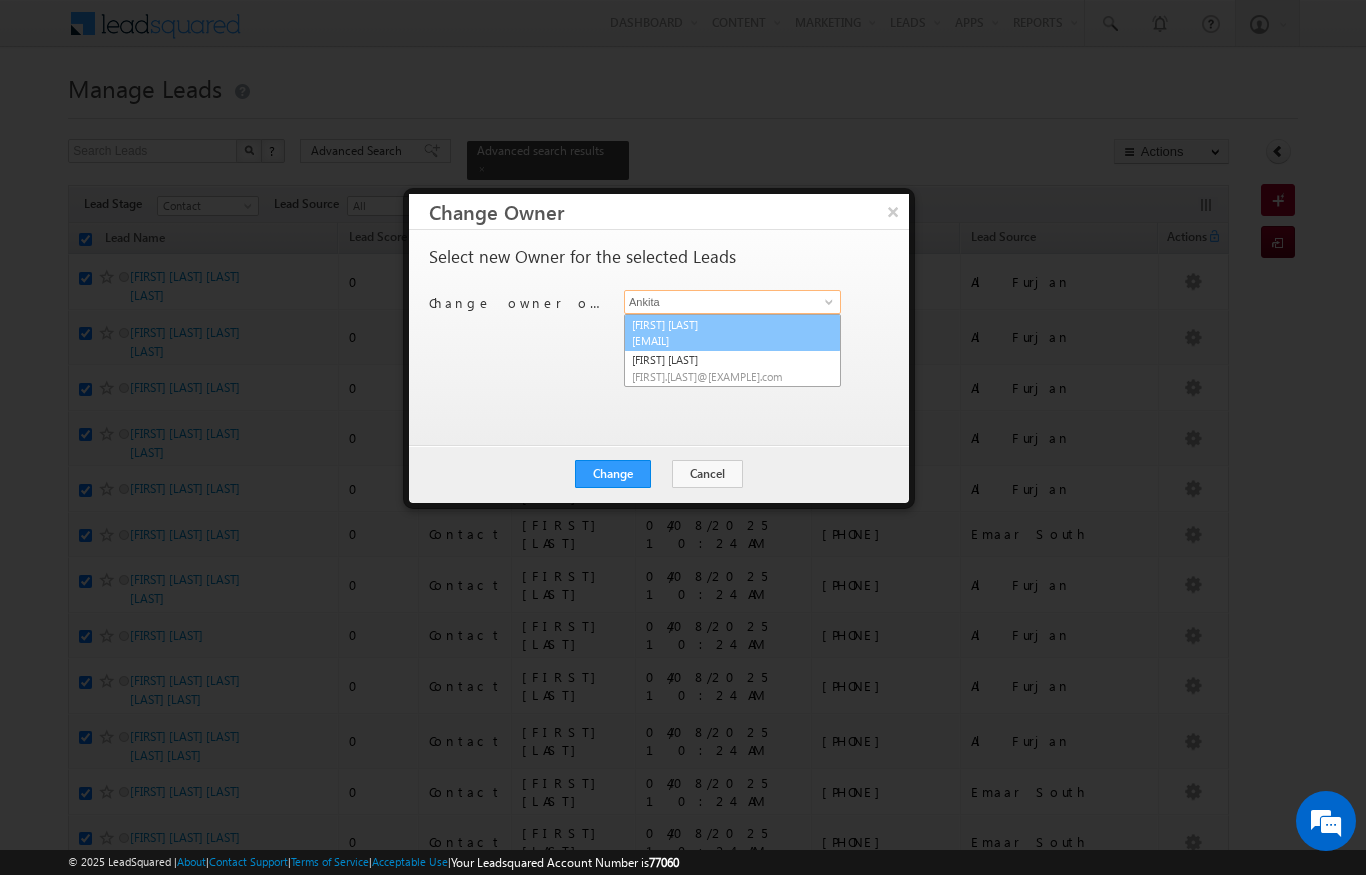 click on "[FIRST] [LAST] [EMAIL]" at bounding box center (732, 333) 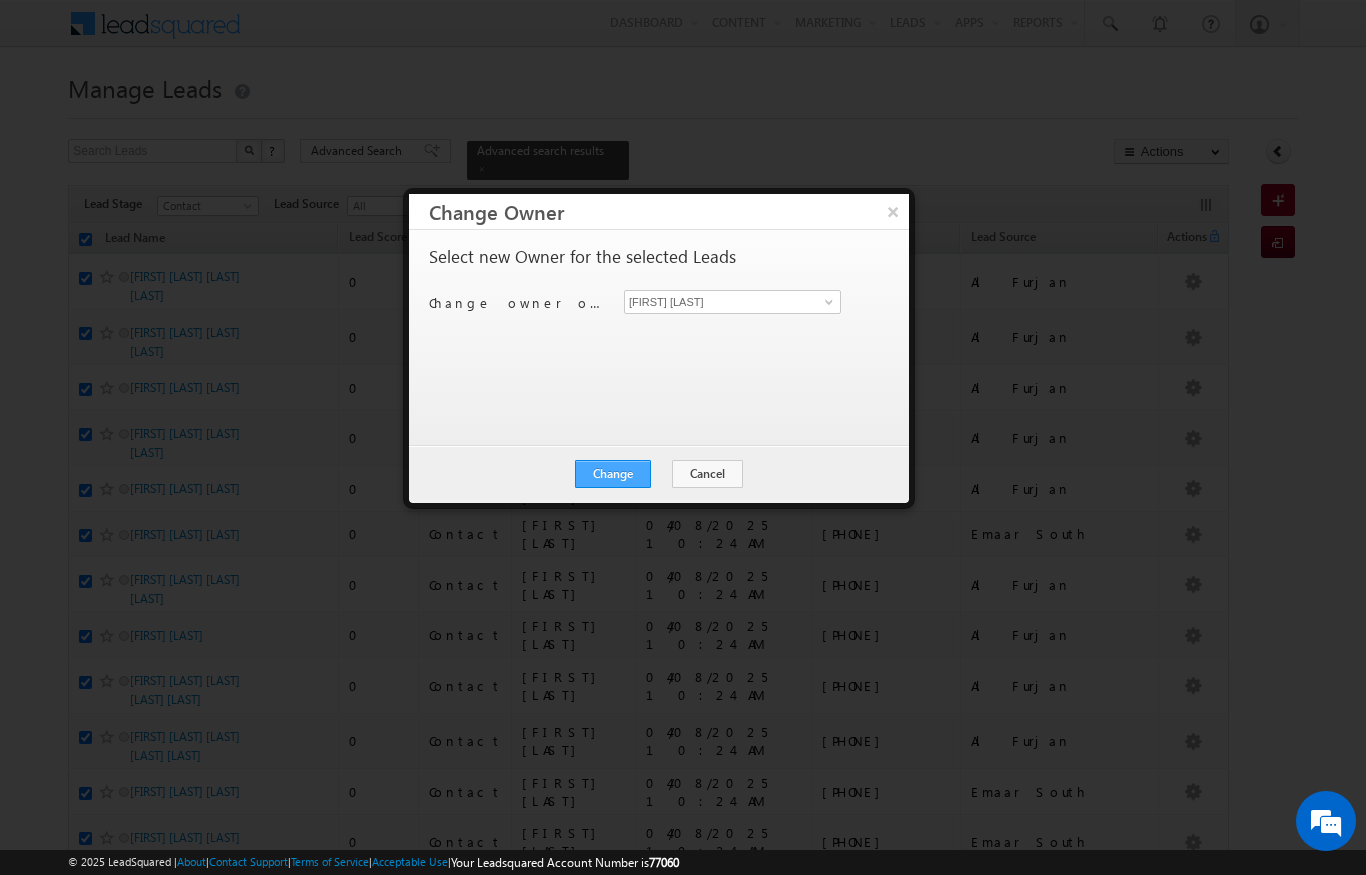 click on "Change" at bounding box center [613, 474] 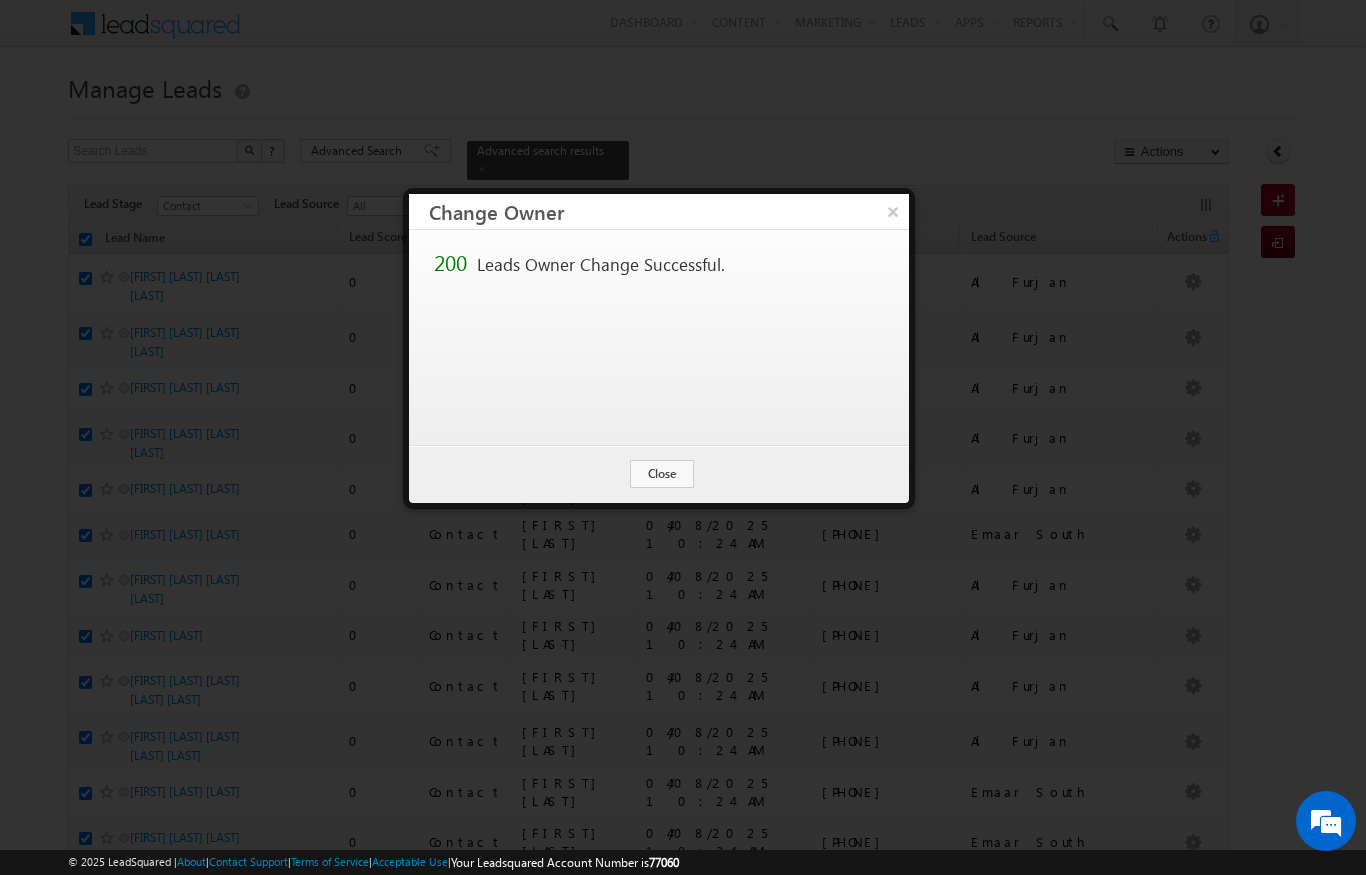 click on "Change
Cancel
Close" at bounding box center [659, 474] 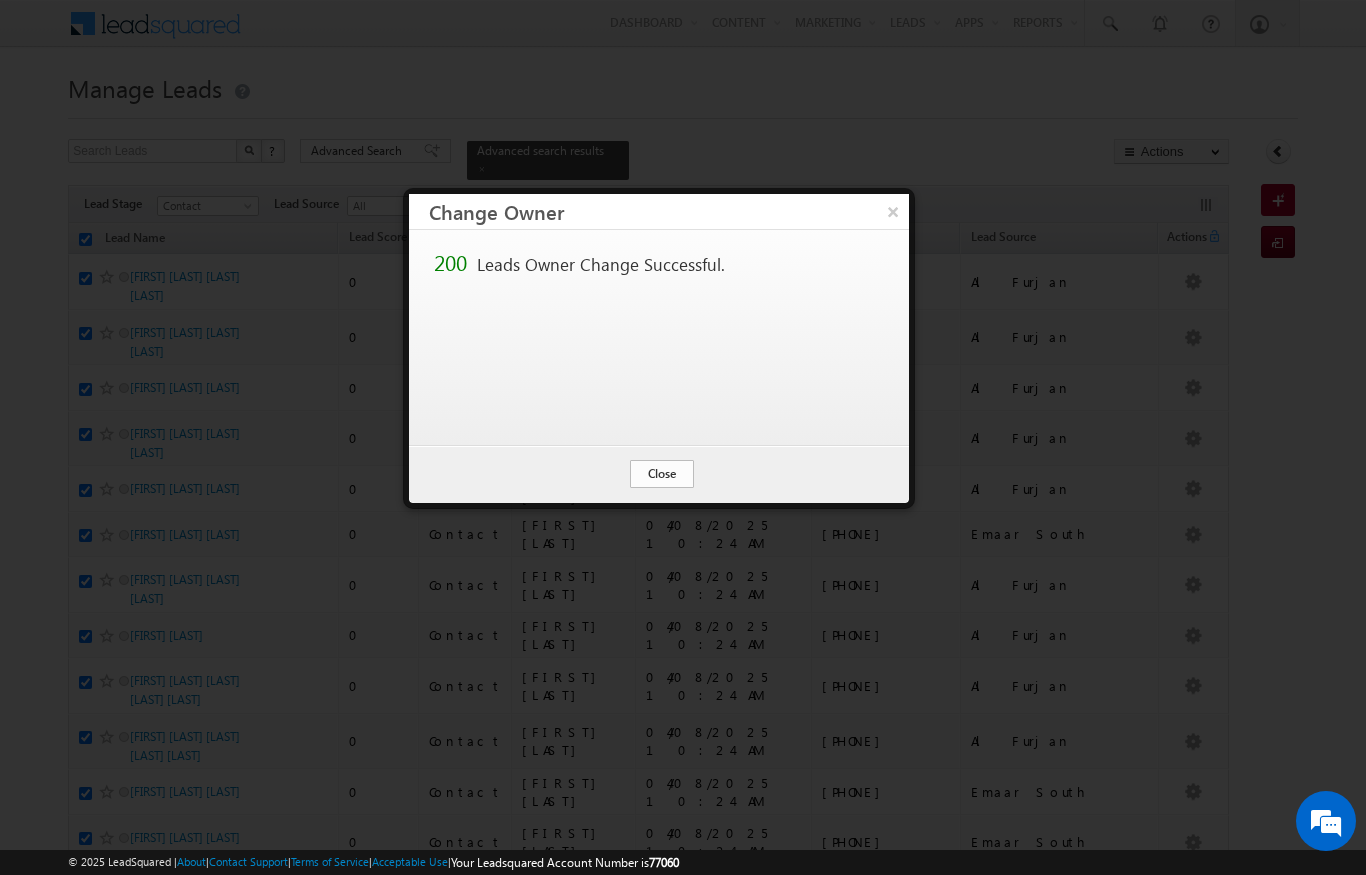 click on "Close" at bounding box center (662, 474) 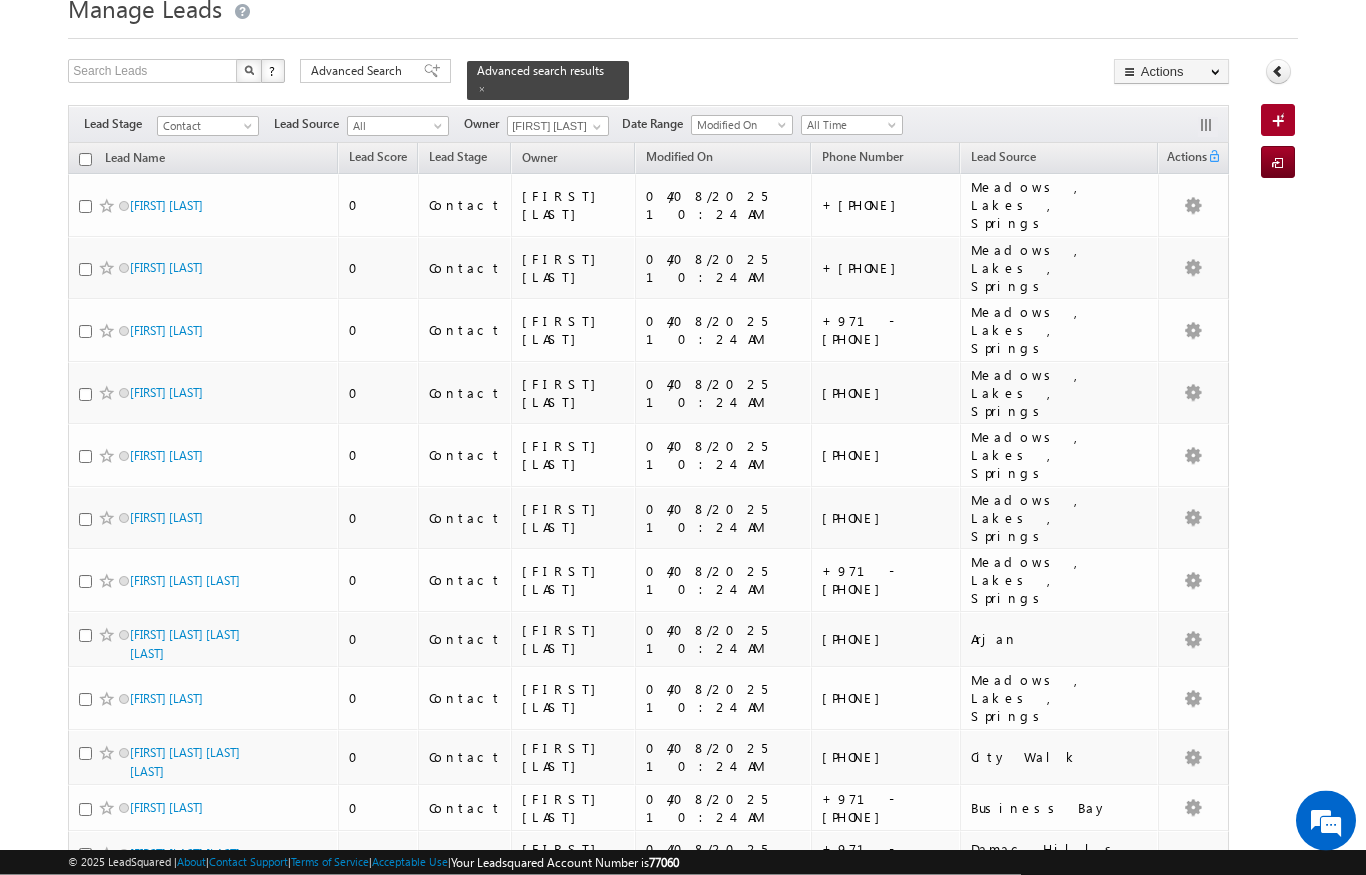 scroll, scrollTop: 0, scrollLeft: 0, axis: both 